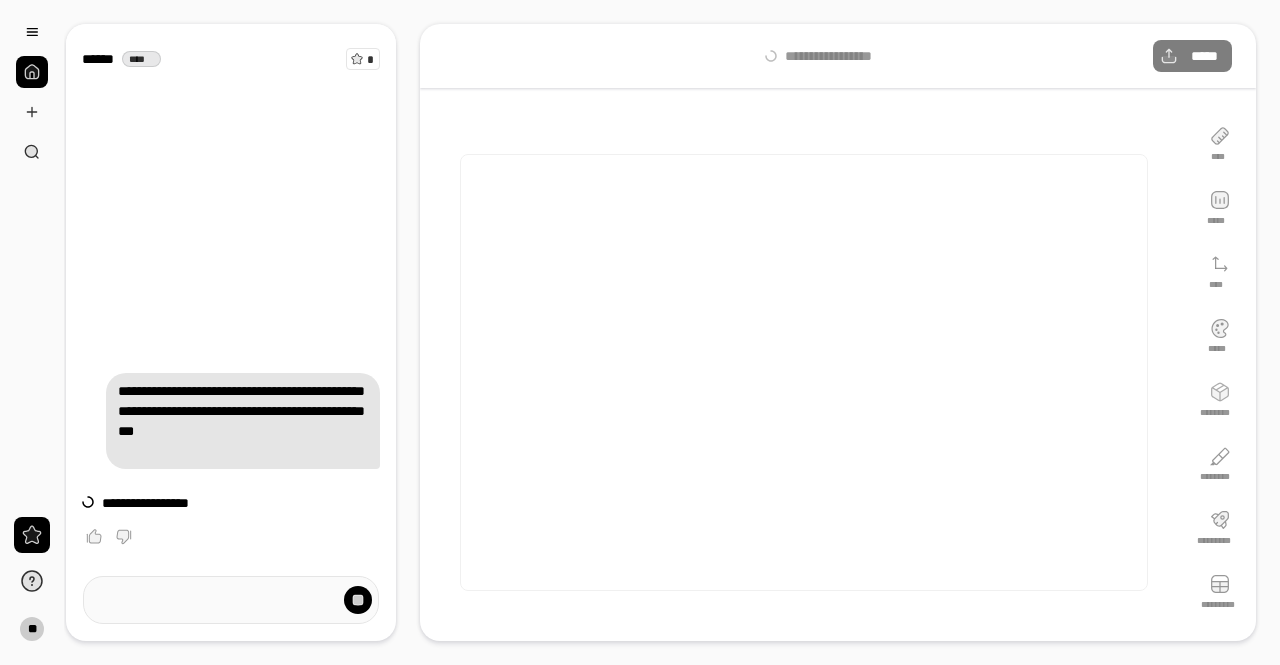 scroll, scrollTop: 0, scrollLeft: 0, axis: both 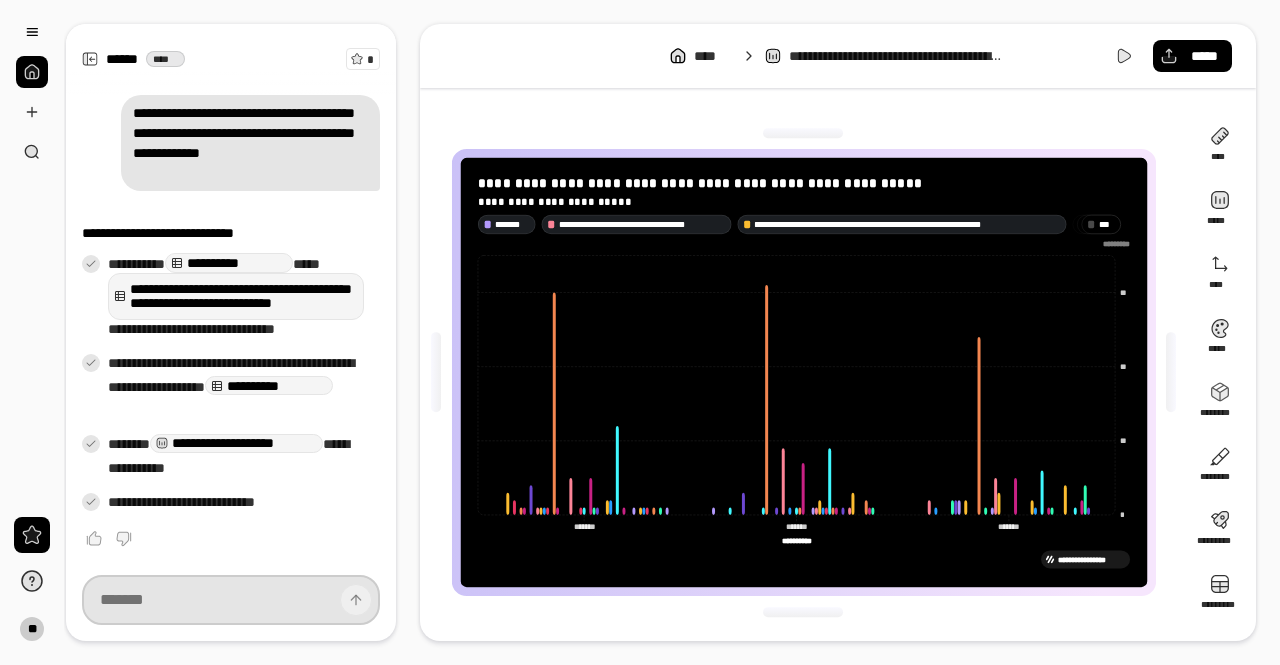 click at bounding box center (231, 600) 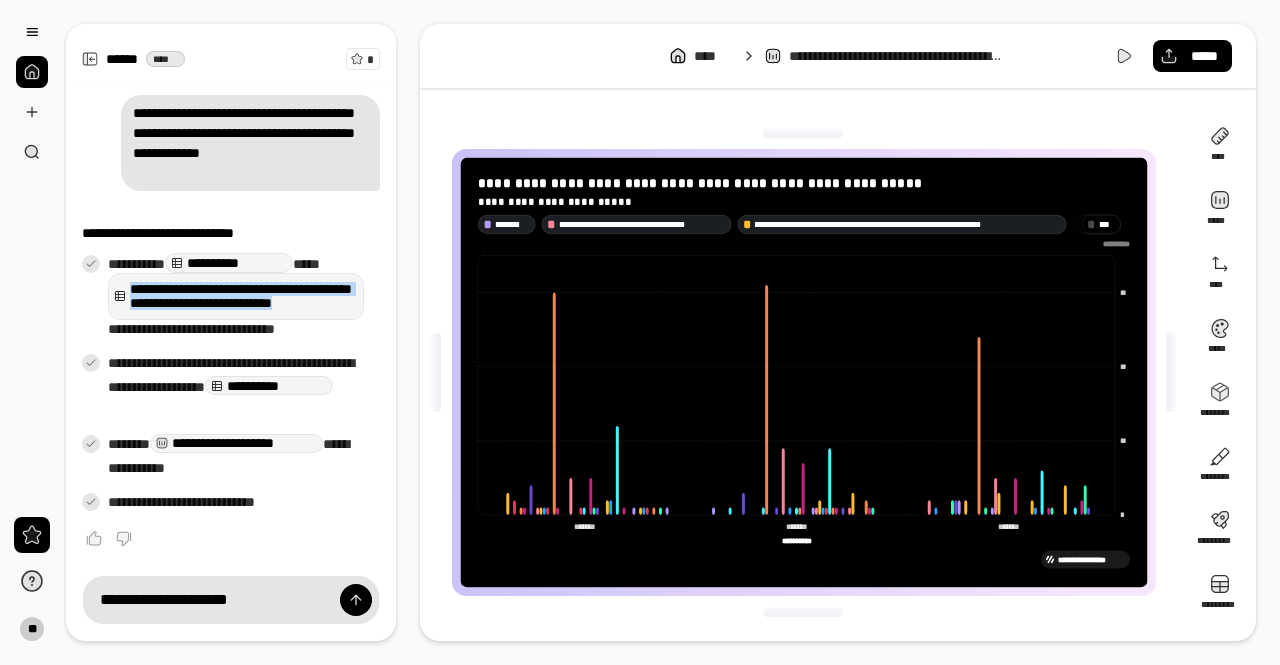 drag, startPoint x: 132, startPoint y: 279, endPoint x: 338, endPoint y: 310, distance: 208.31947 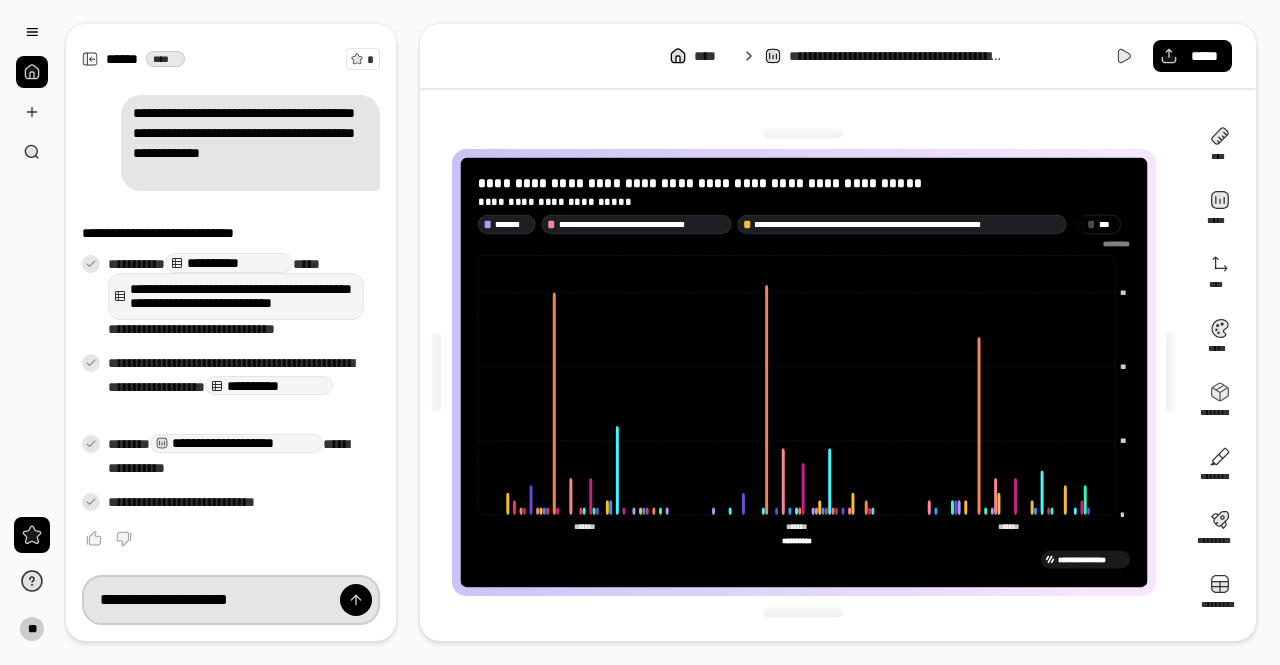 click on "**********" at bounding box center [231, 600] 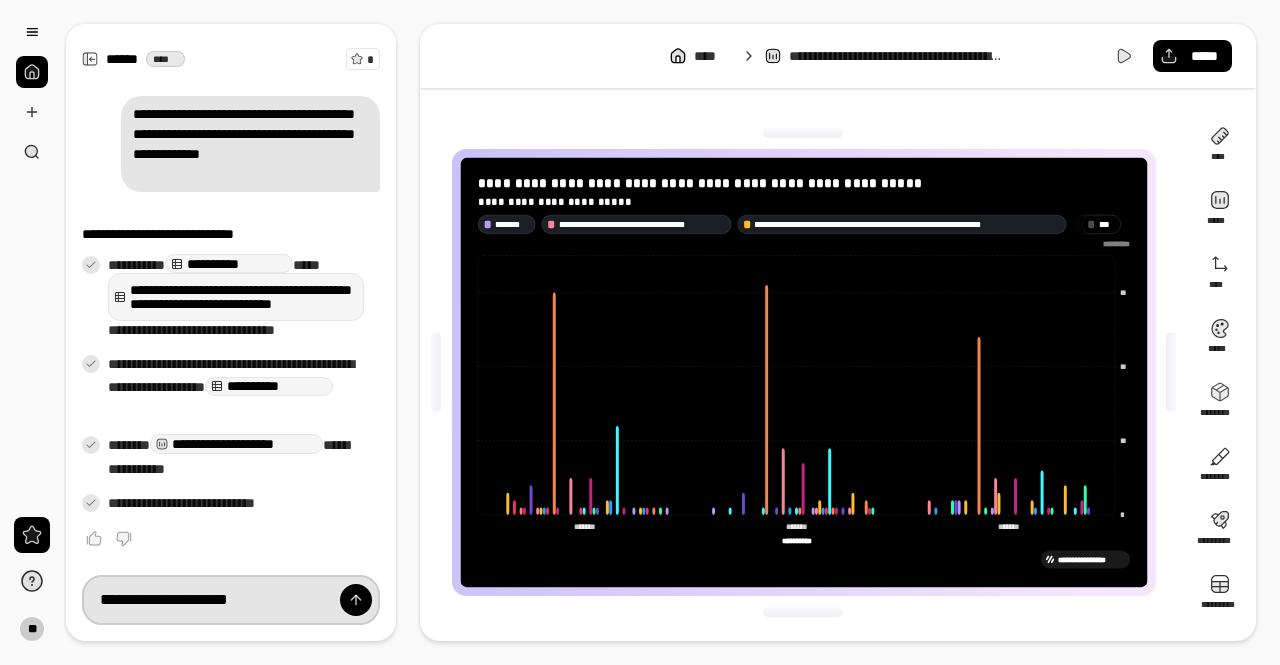 paste on "**********" 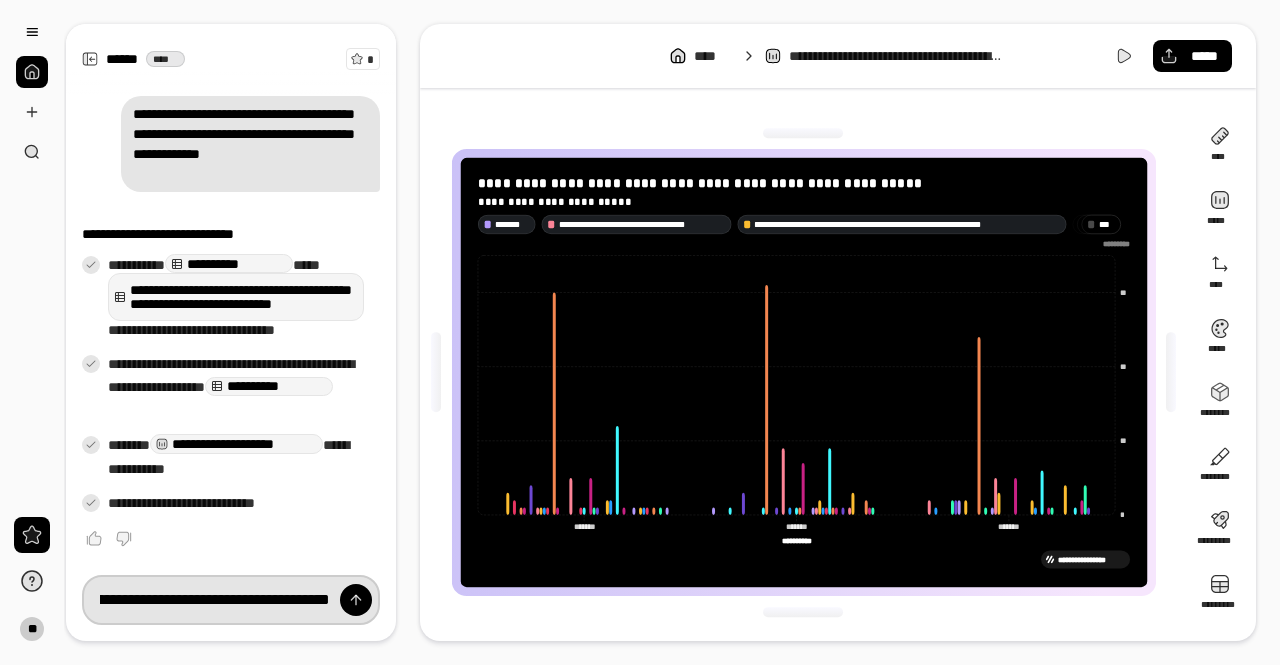 scroll, scrollTop: 0, scrollLeft: 823, axis: horizontal 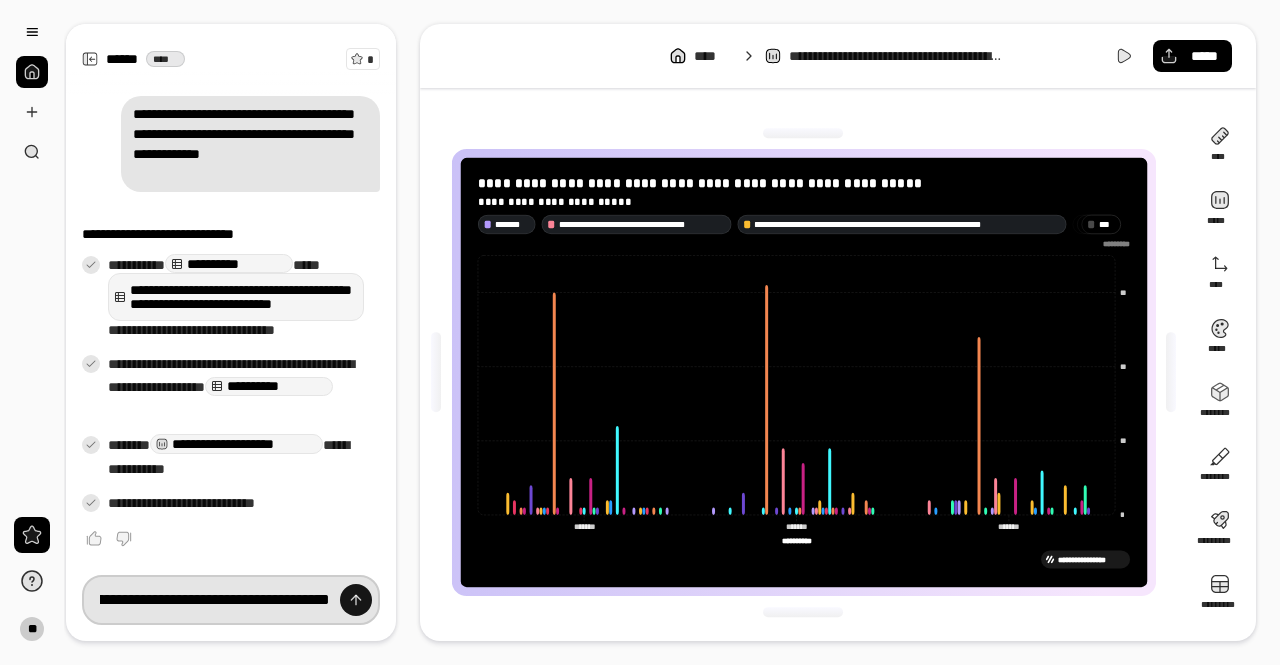 type on "**********" 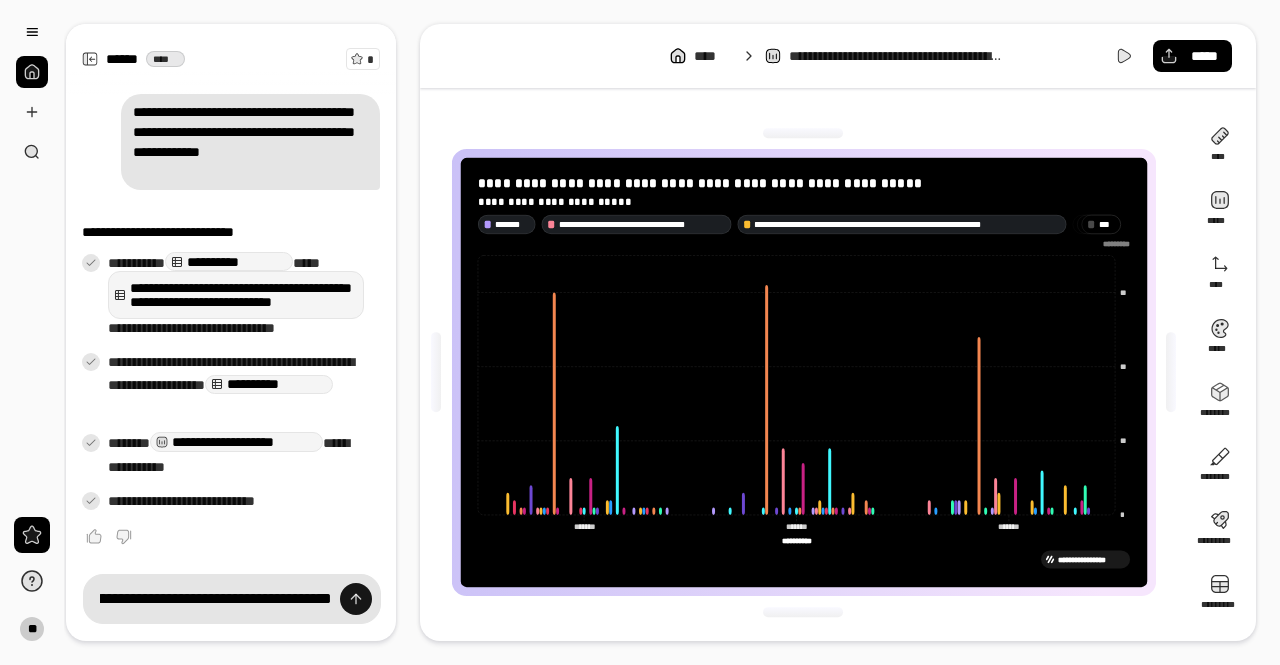 click at bounding box center [356, 599] 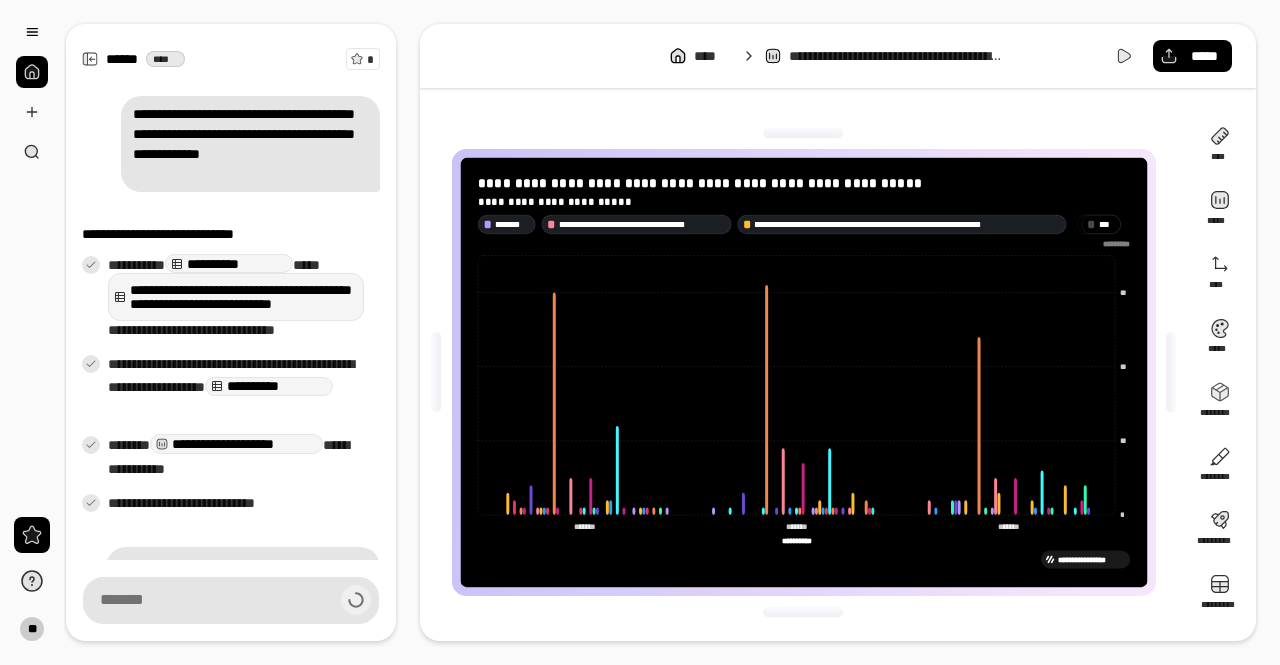 scroll, scrollTop: 0, scrollLeft: 0, axis: both 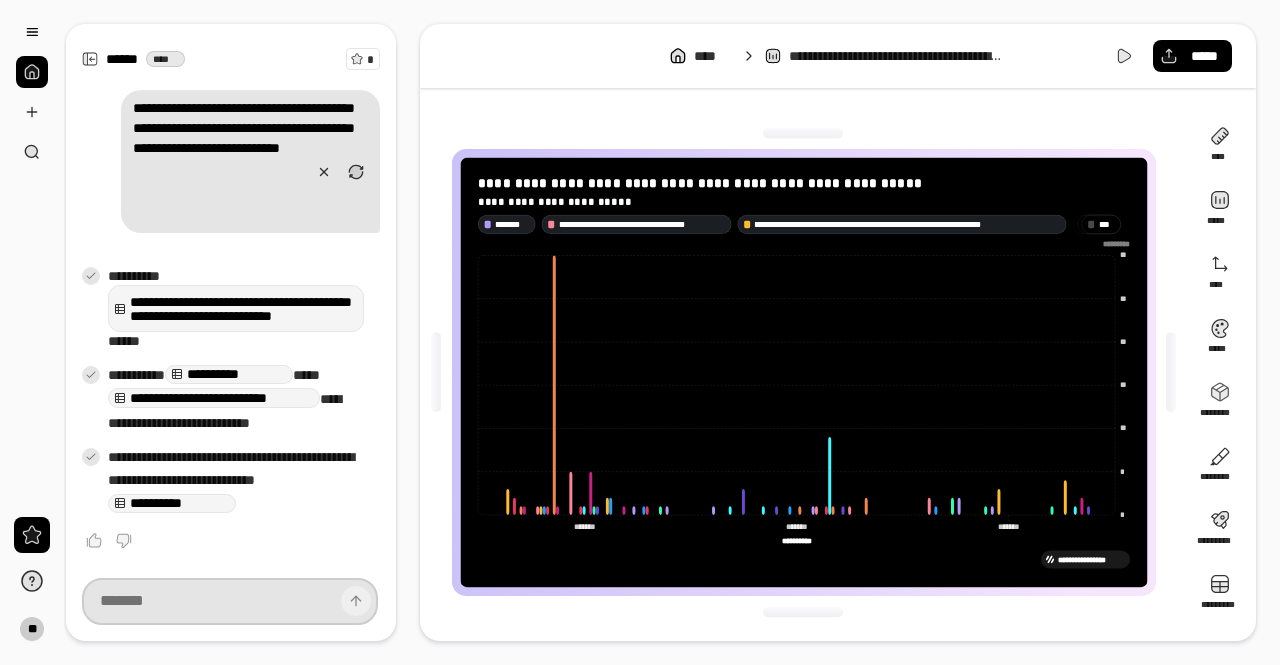click at bounding box center (230, 601) 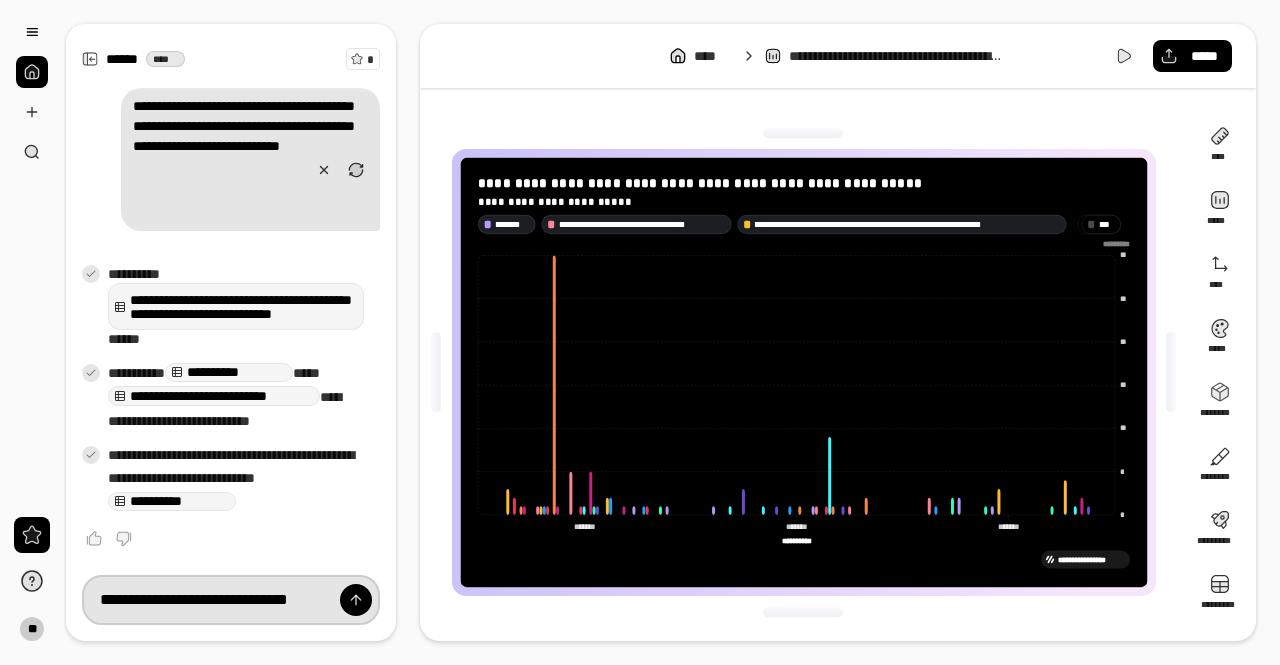 scroll, scrollTop: 0, scrollLeft: 109, axis: horizontal 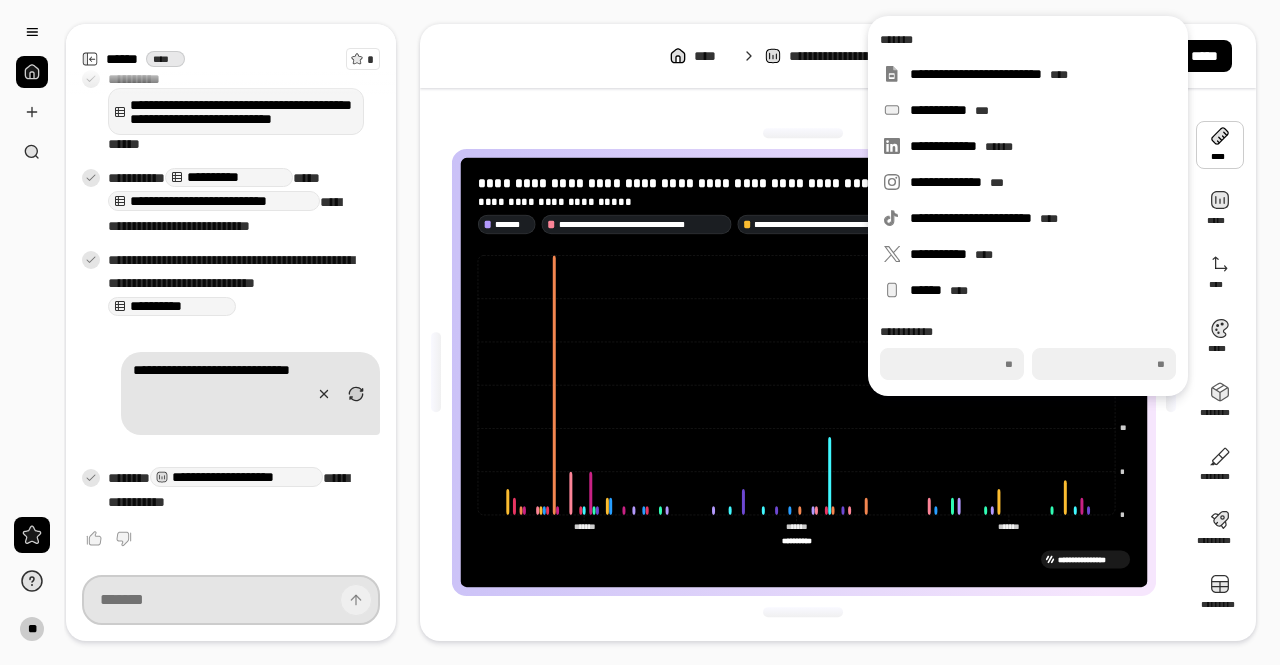 click at bounding box center [231, 600] 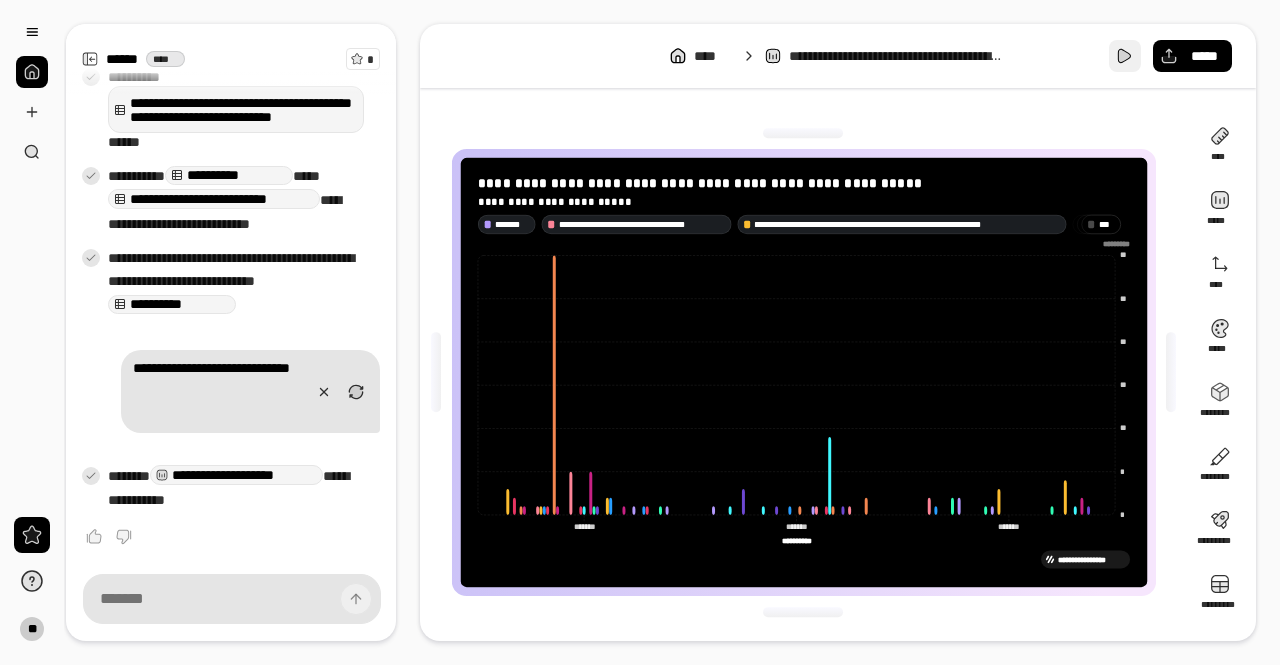 click at bounding box center (1125, 56) 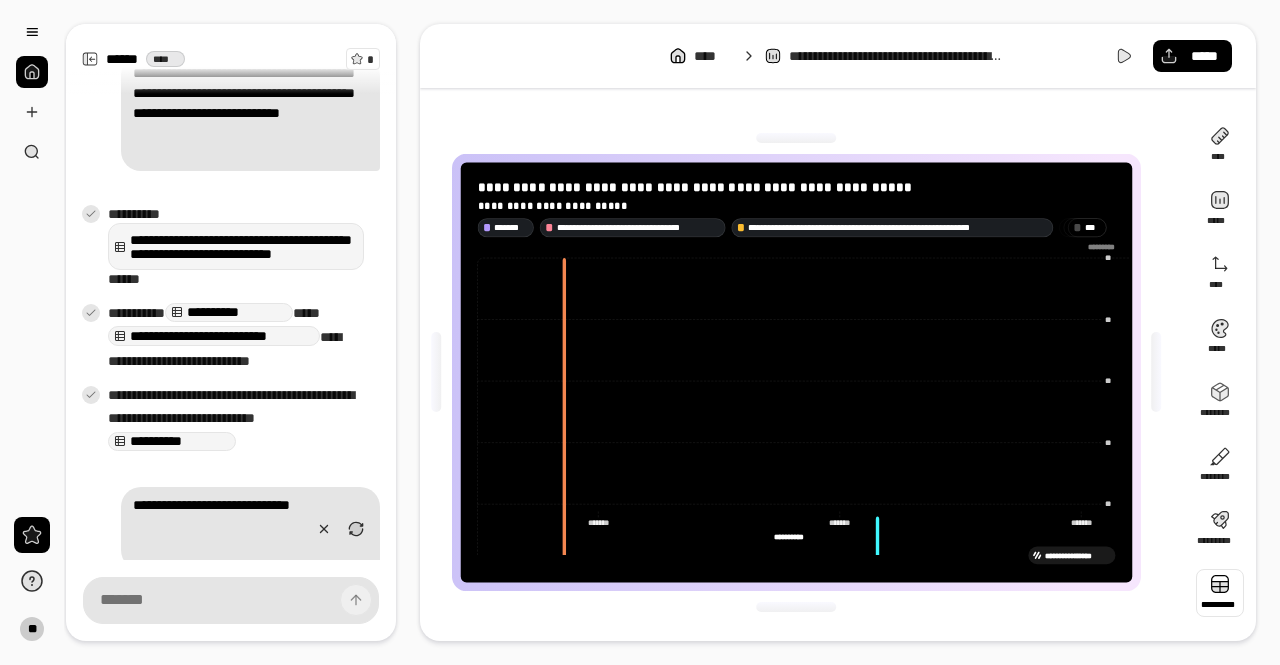 scroll, scrollTop: 794, scrollLeft: 0, axis: vertical 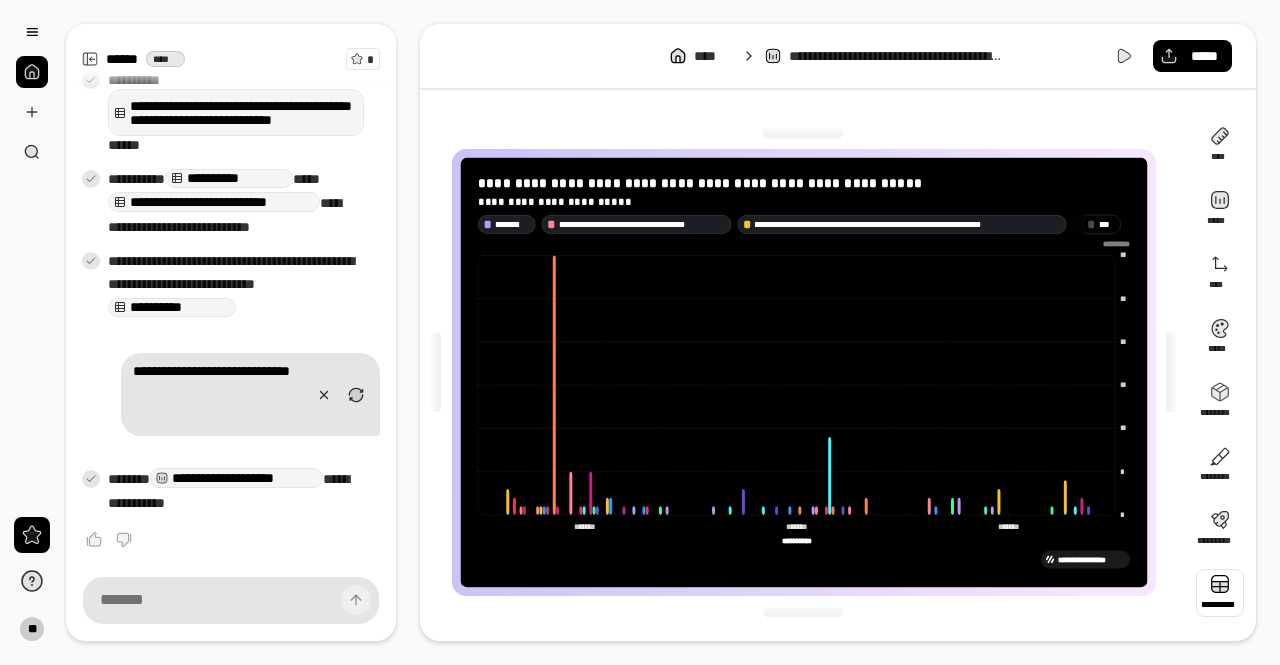 click at bounding box center [1220, 593] 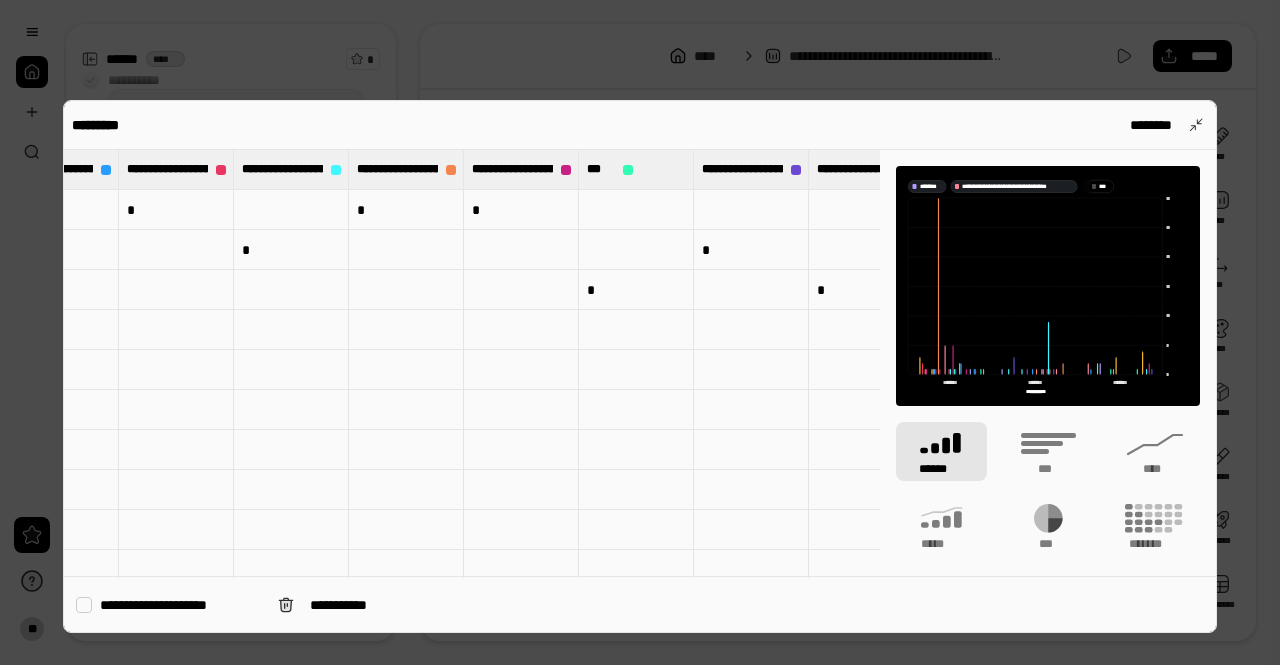 scroll, scrollTop: 0, scrollLeft: 738, axis: horizontal 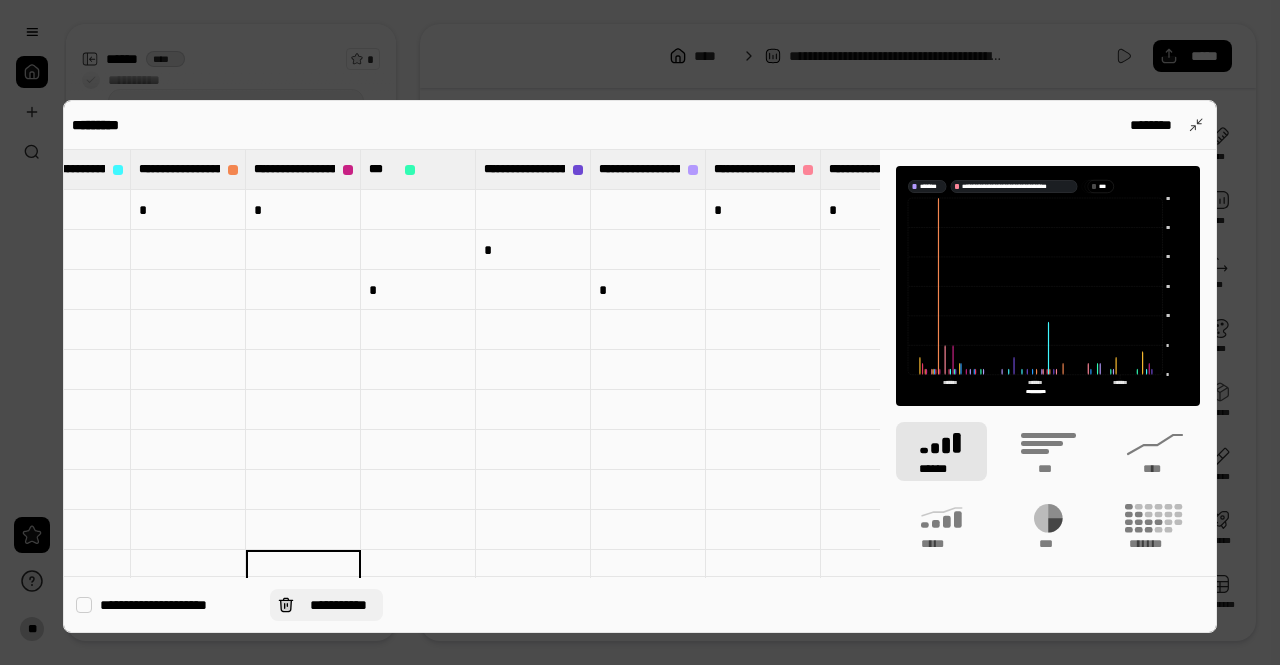 click on "**********" at bounding box center [338, 605] 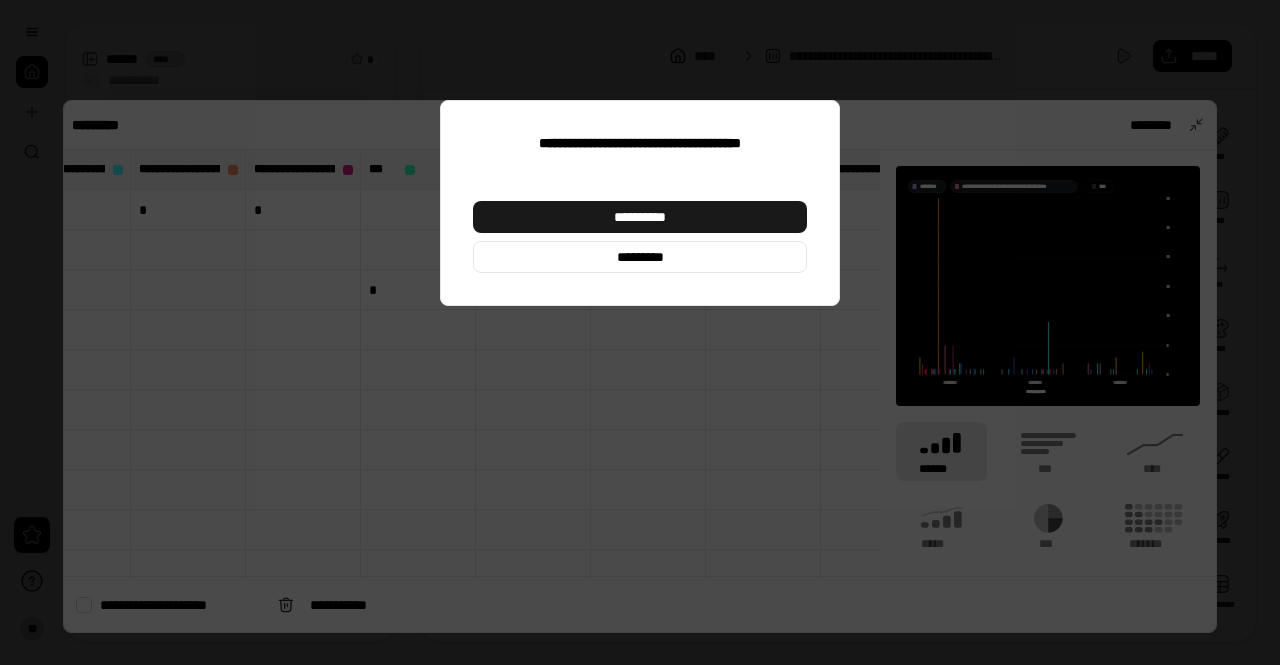 click on "**********" at bounding box center (640, 217) 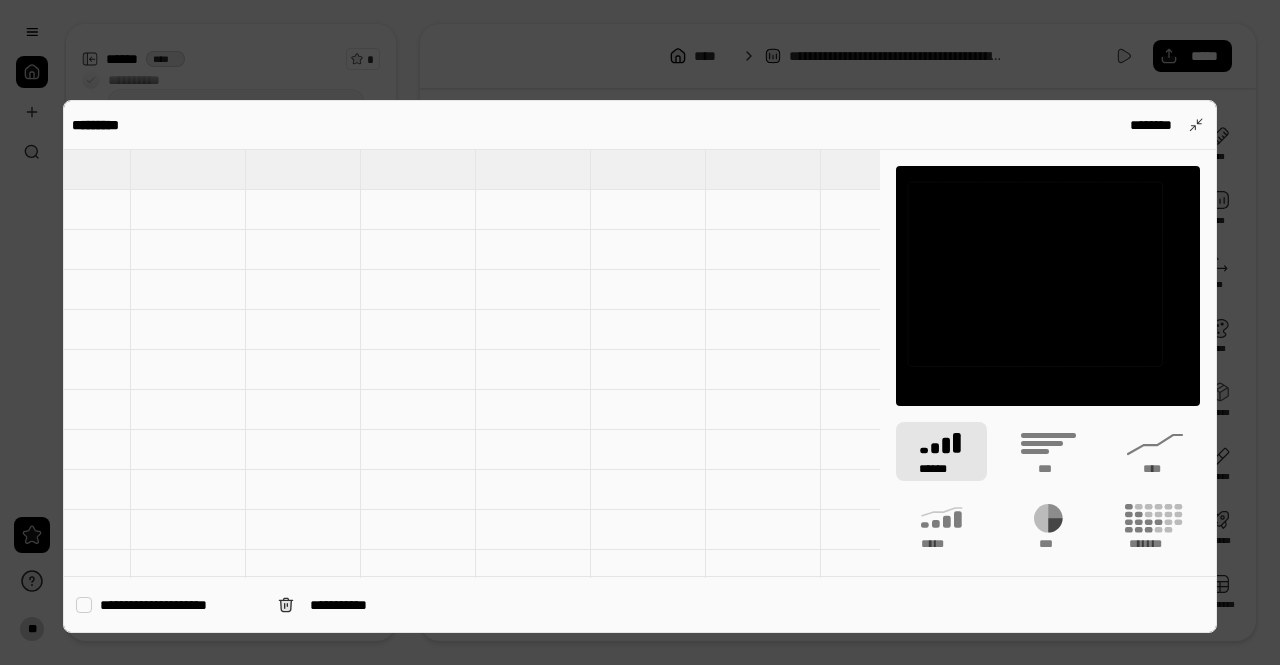 type 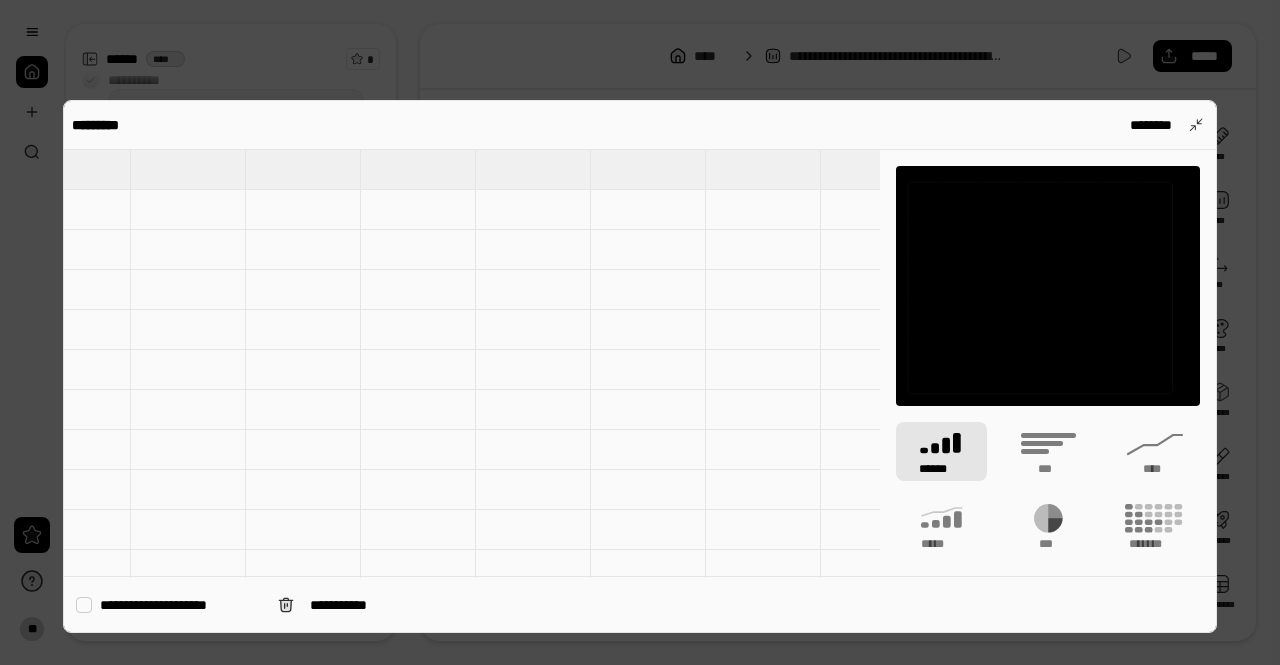 click at bounding box center [640, 332] 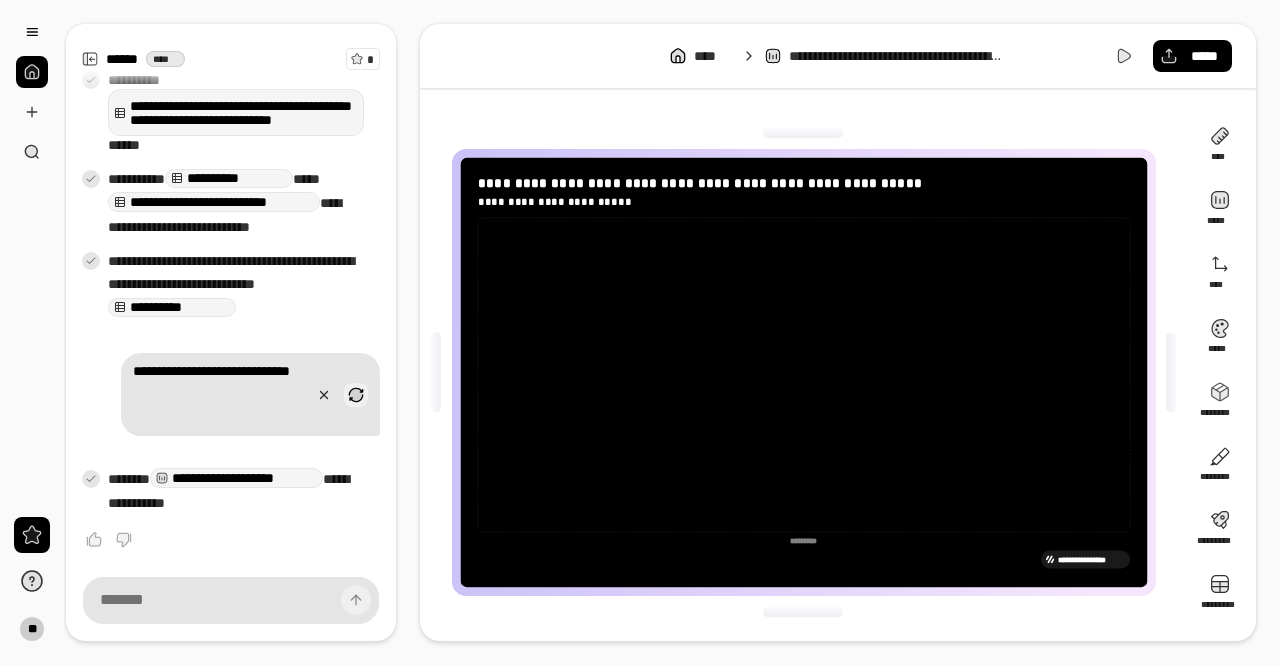 click at bounding box center [356, 395] 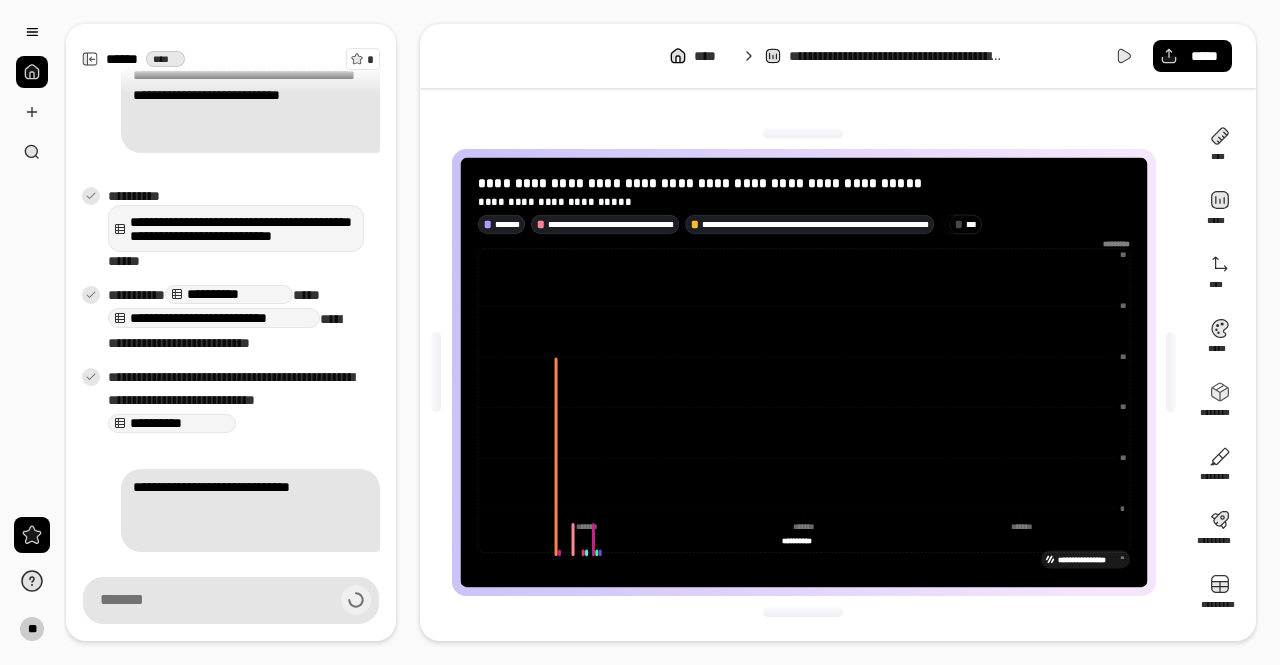 scroll, scrollTop: 651, scrollLeft: 0, axis: vertical 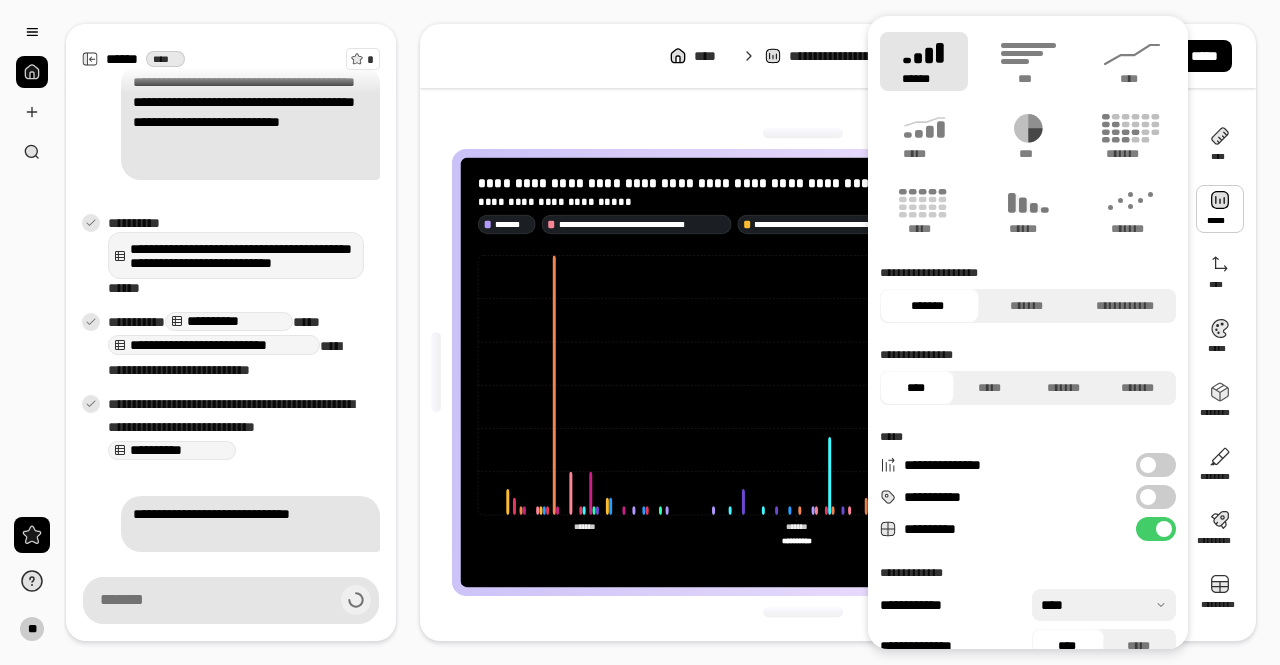 click on "**********" at bounding box center [838, 56] 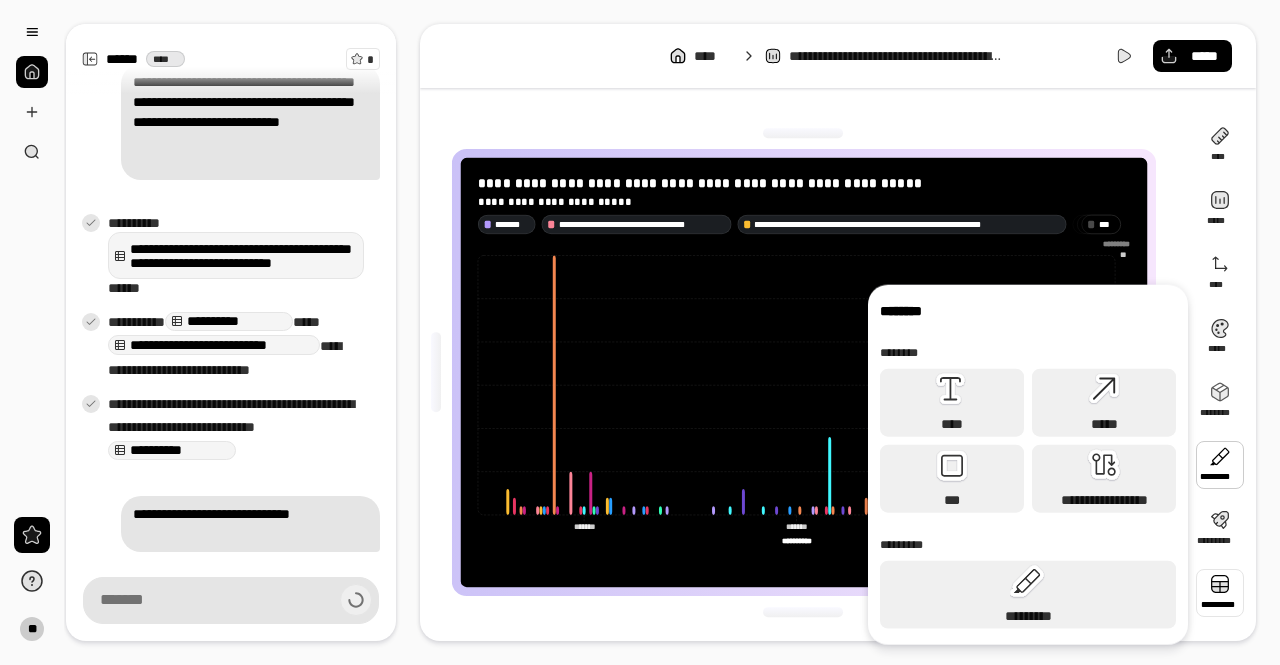click at bounding box center (1220, 593) 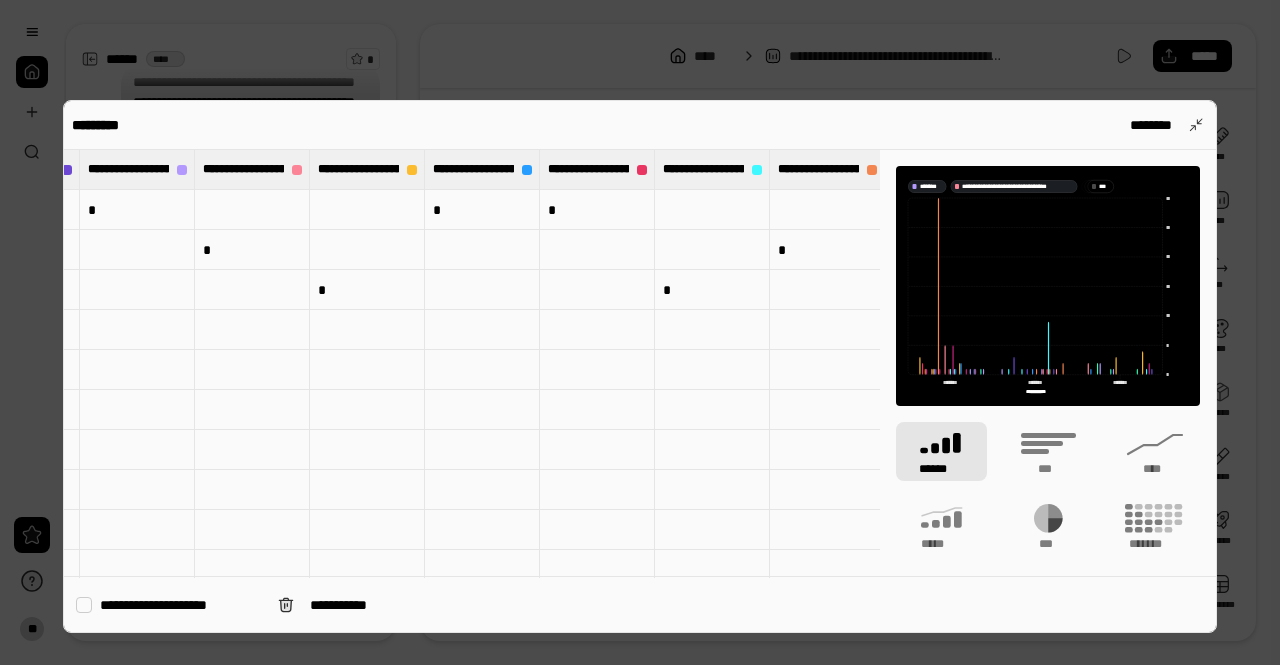 scroll, scrollTop: 0, scrollLeft: 5294, axis: horizontal 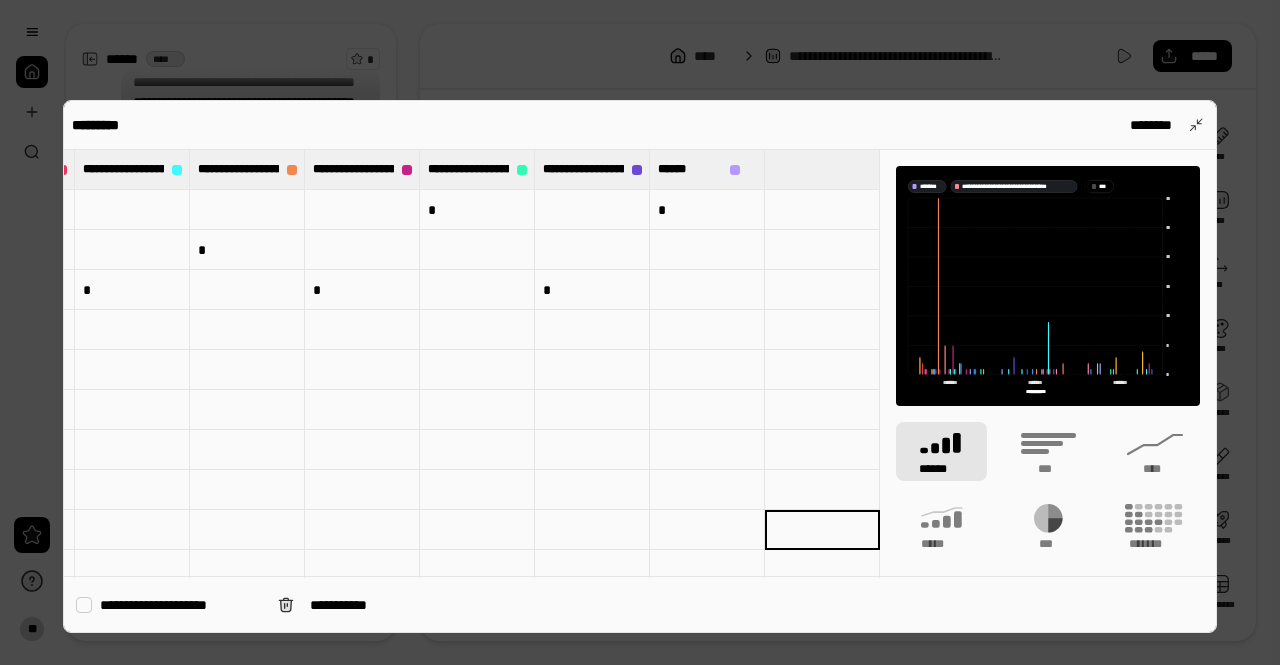 click at bounding box center [640, 332] 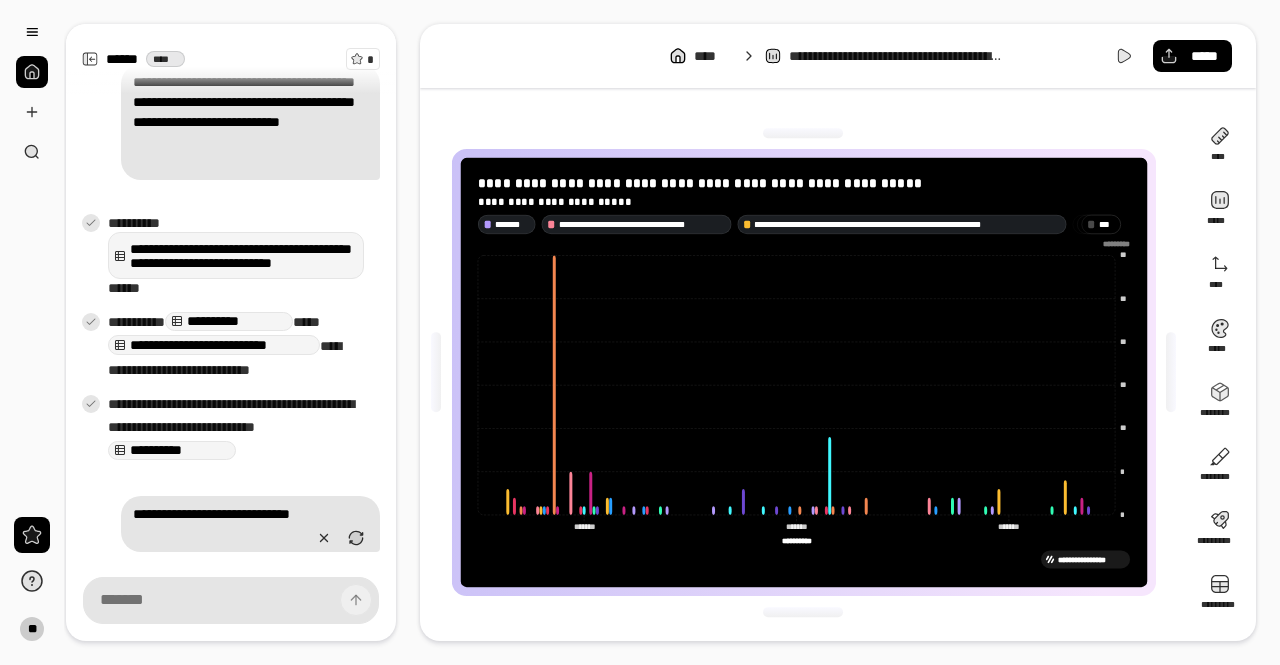 scroll, scrollTop: 794, scrollLeft: 0, axis: vertical 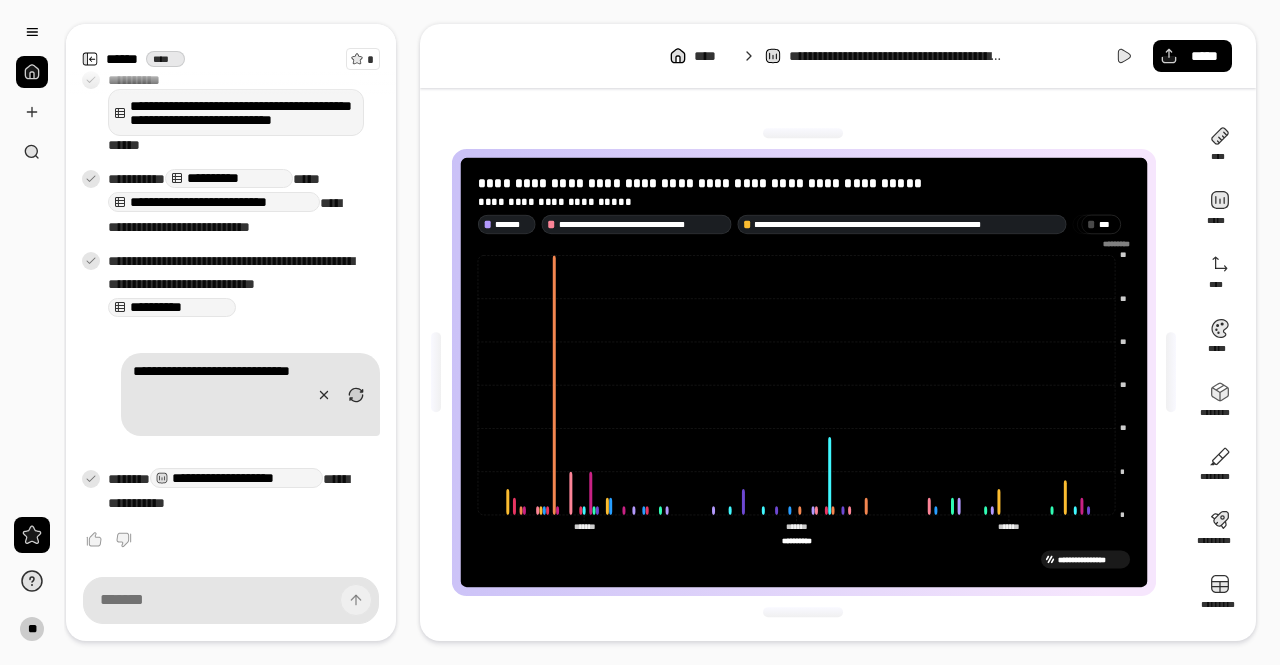 click 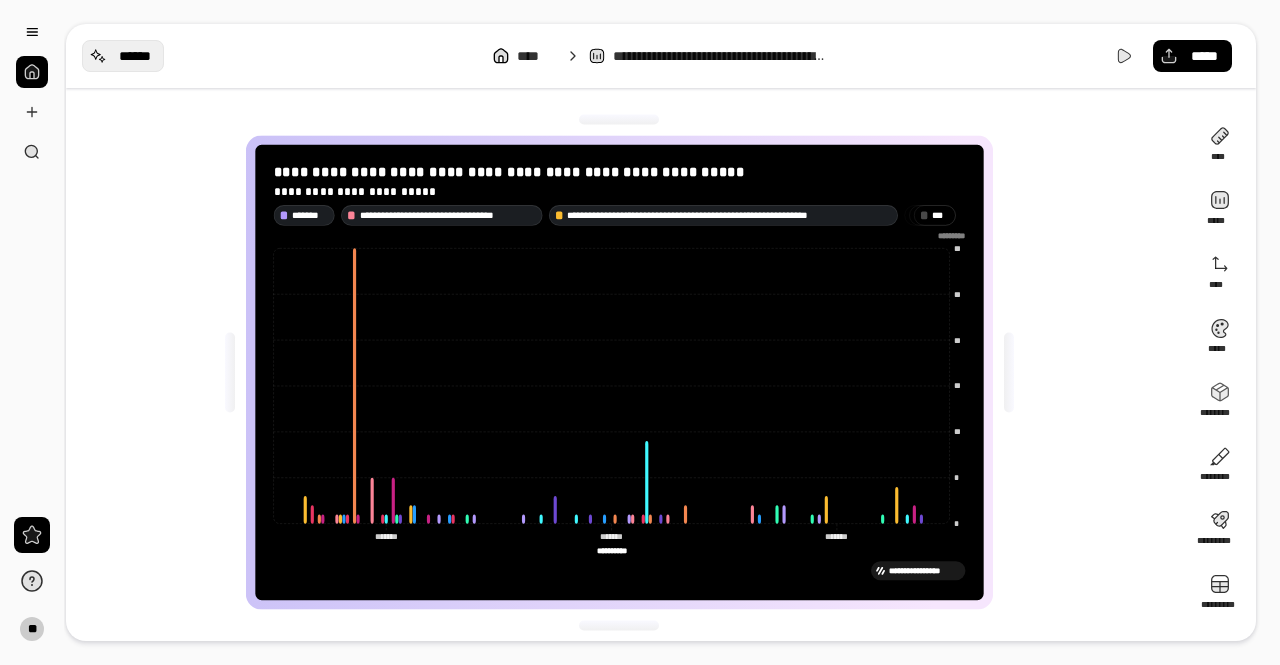 click on "******" at bounding box center (123, 56) 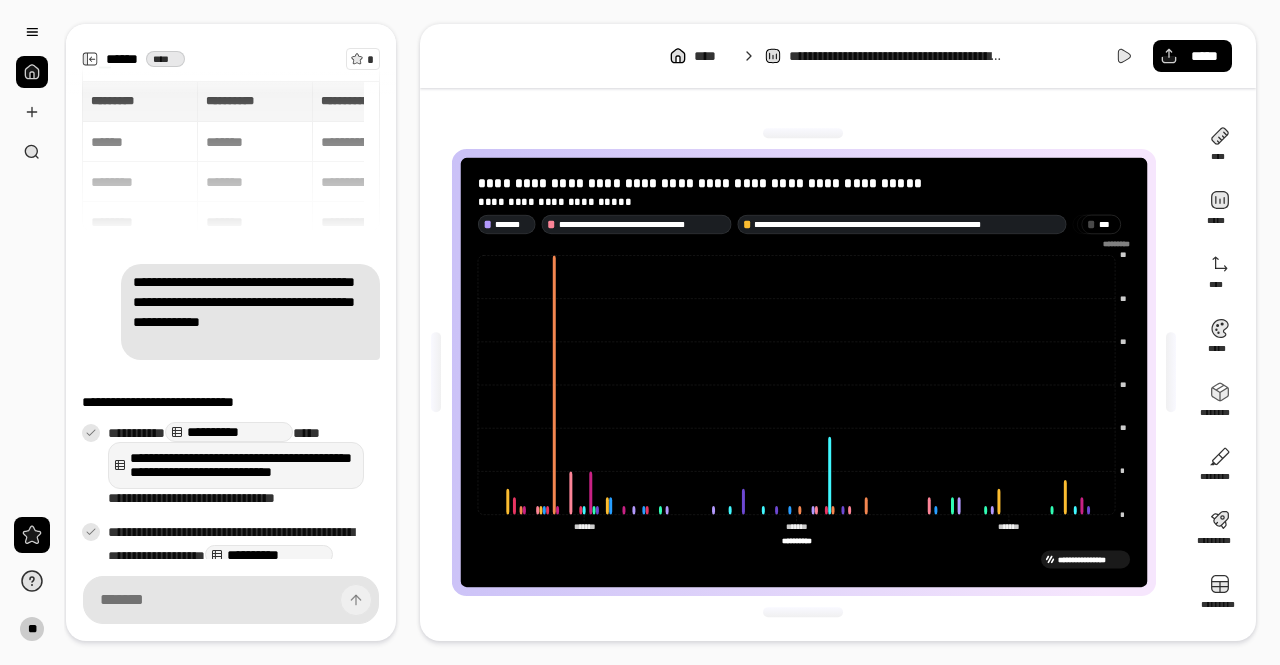 scroll, scrollTop: 768, scrollLeft: 0, axis: vertical 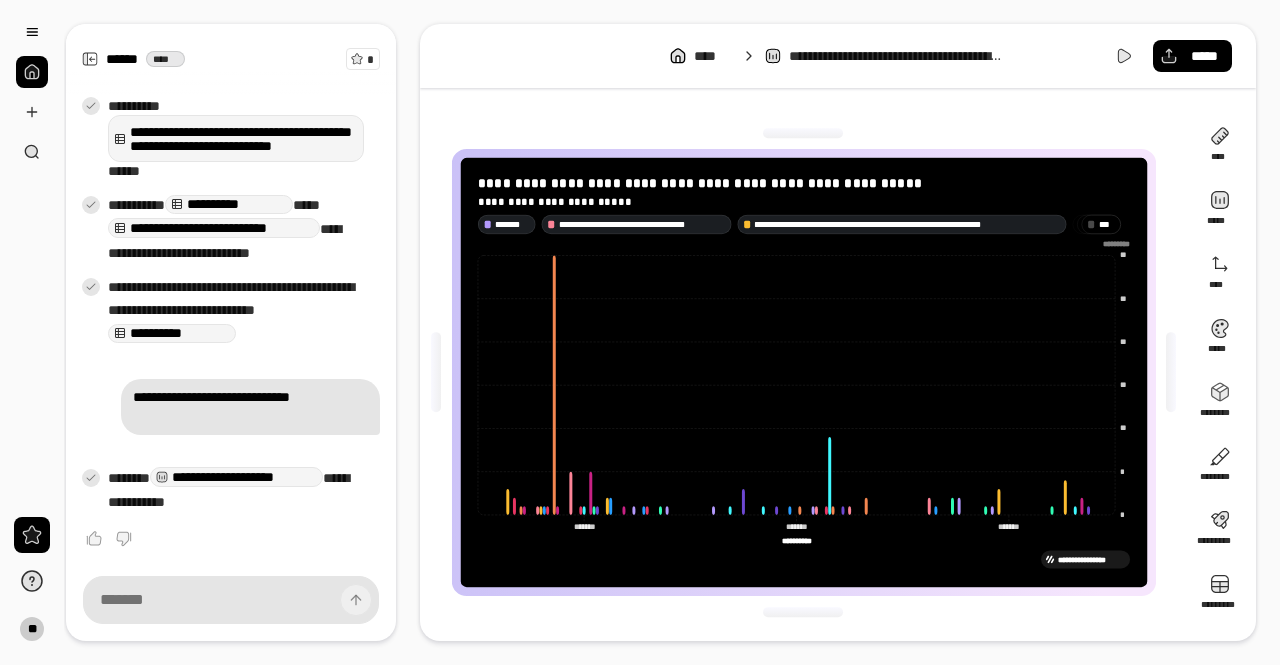 click at bounding box center (231, 600) 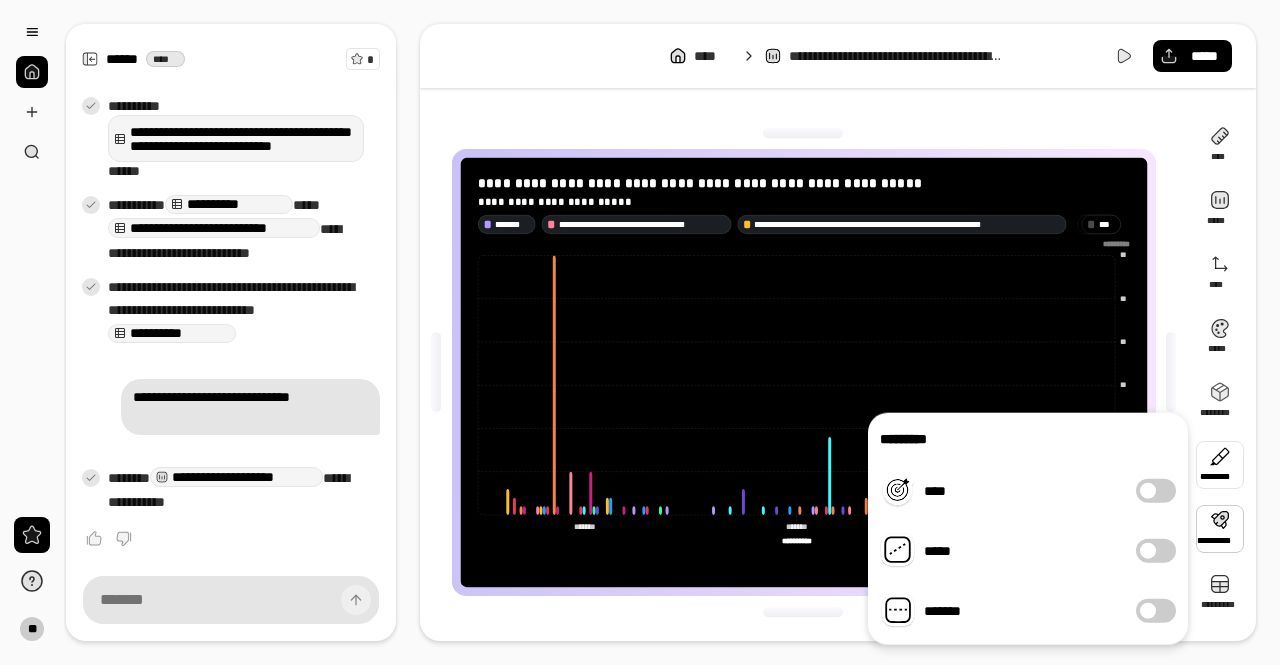 scroll, scrollTop: 768, scrollLeft: 0, axis: vertical 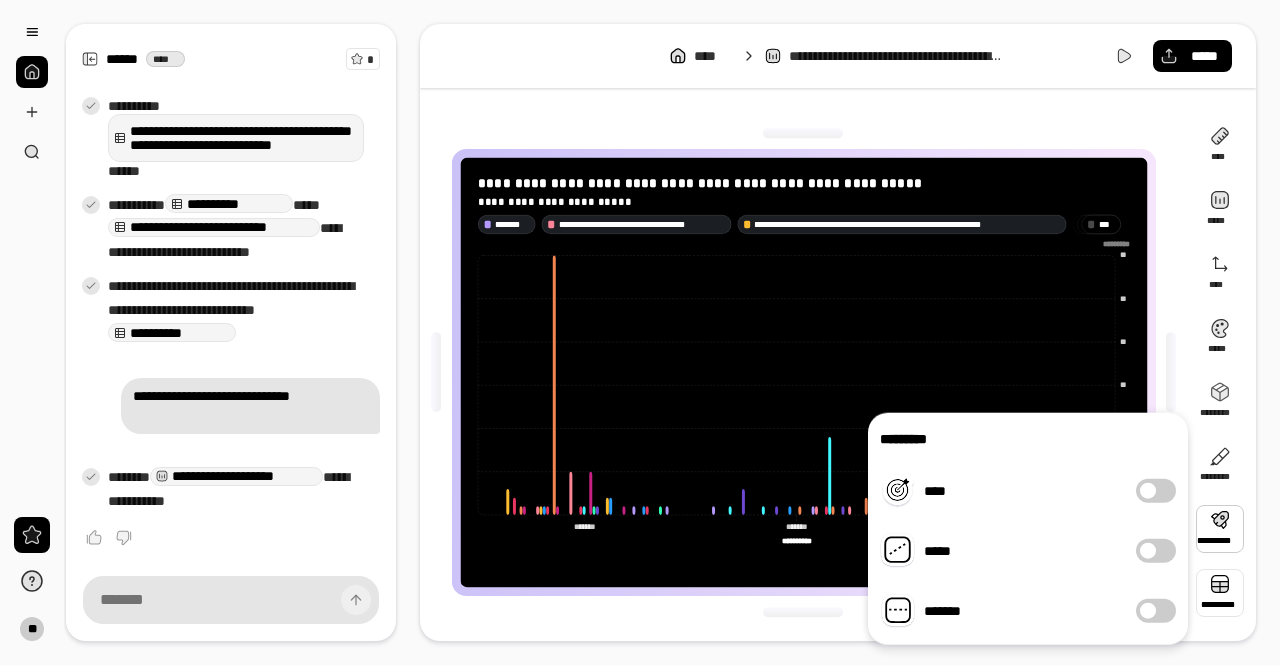 click at bounding box center (1220, 593) 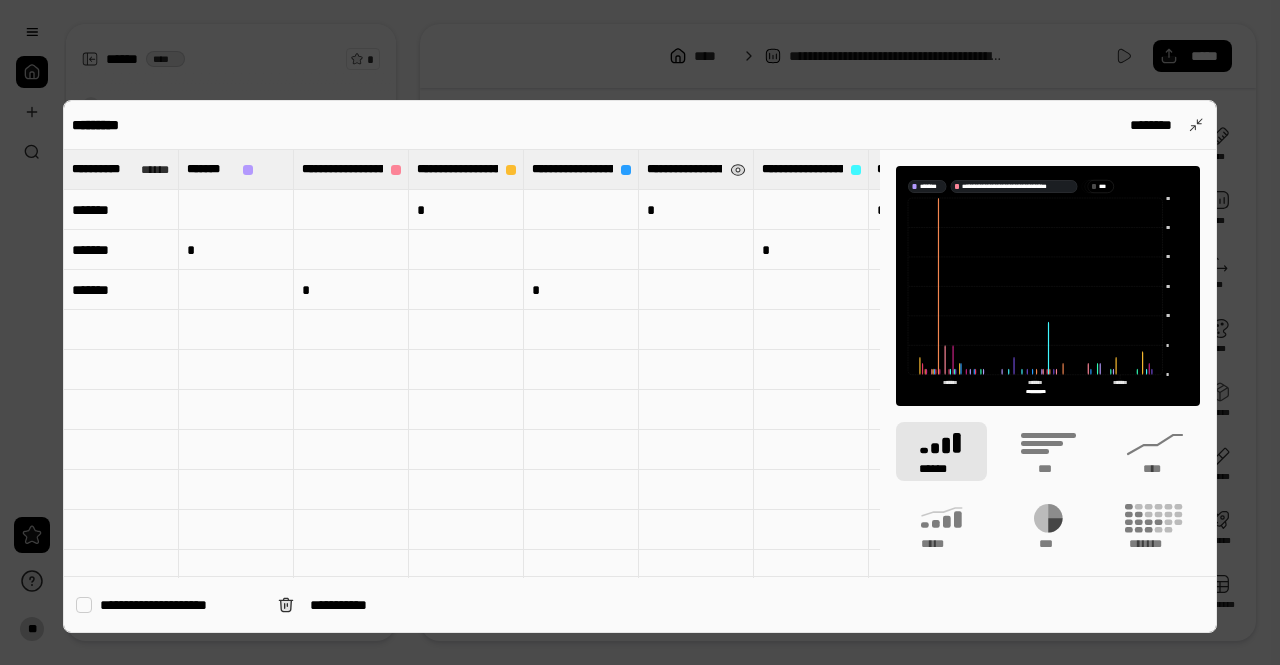 click on "**********" at bounding box center (684, 169) 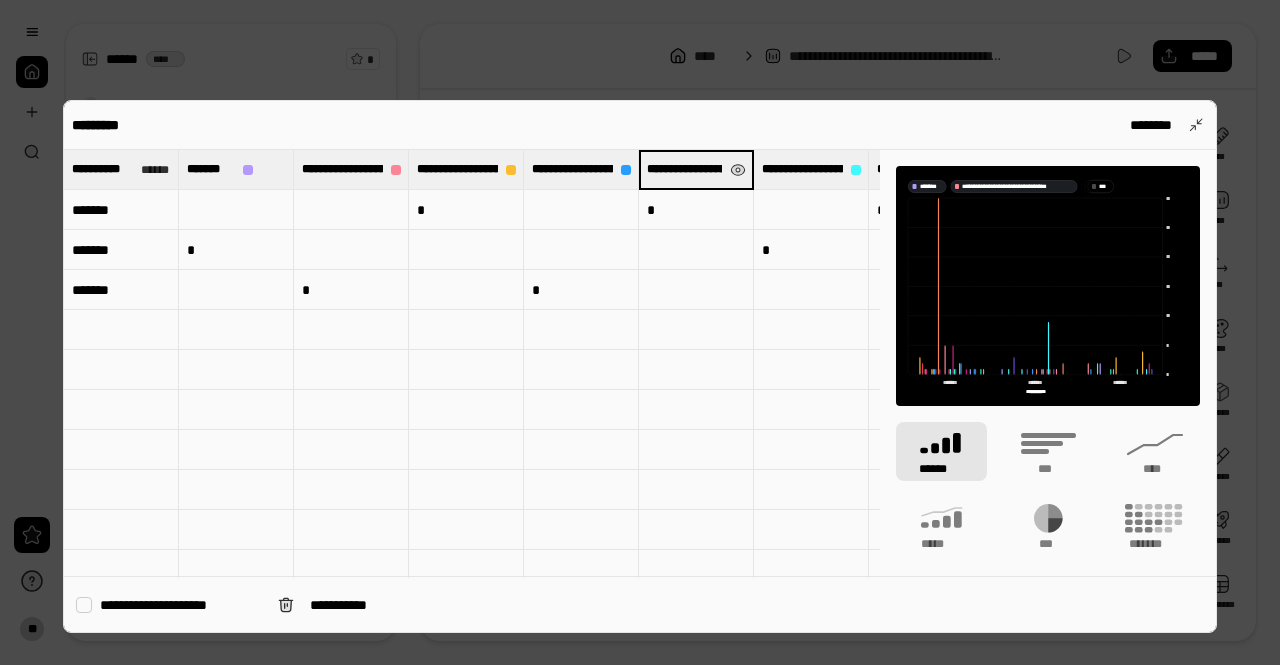 scroll, scrollTop: 0, scrollLeft: 441, axis: horizontal 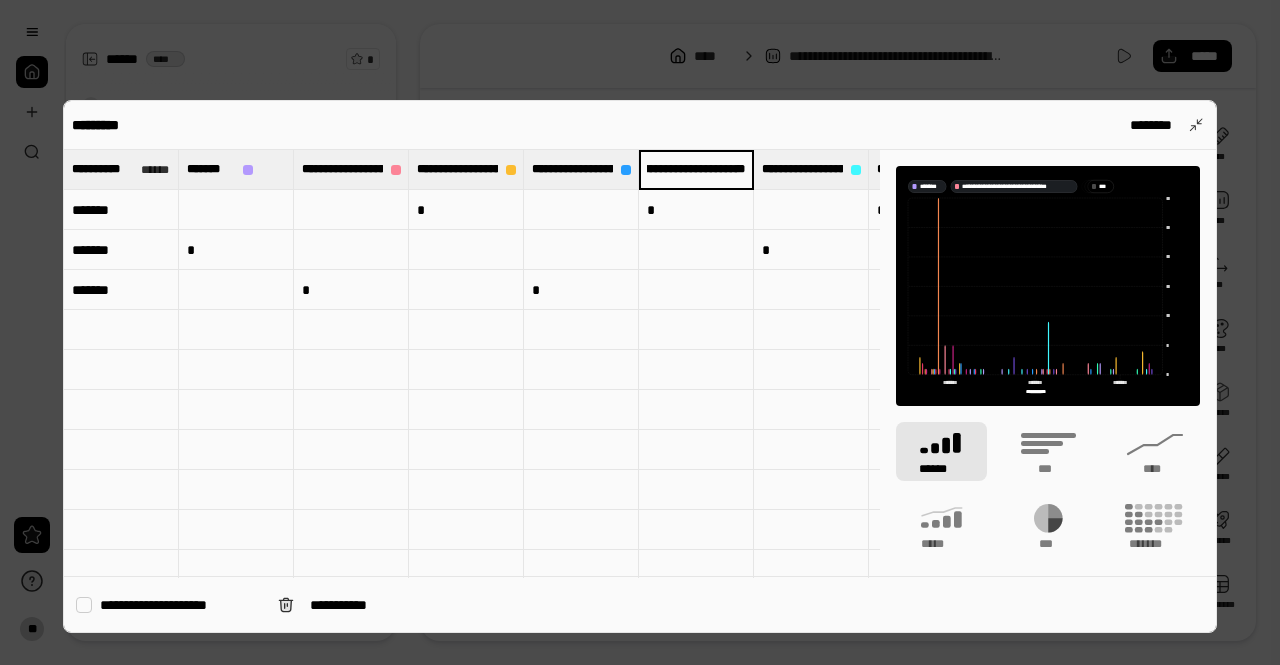 click on "**********" at bounding box center [696, 169] 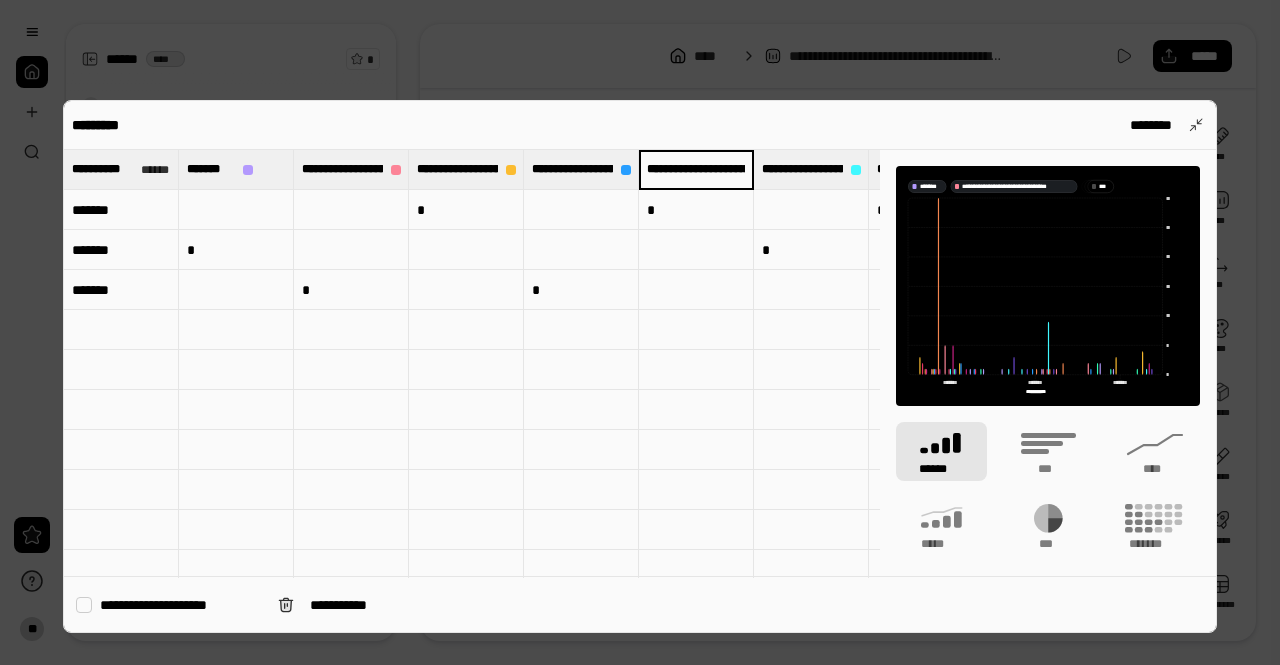 click on "**********" at bounding box center (181, 605) 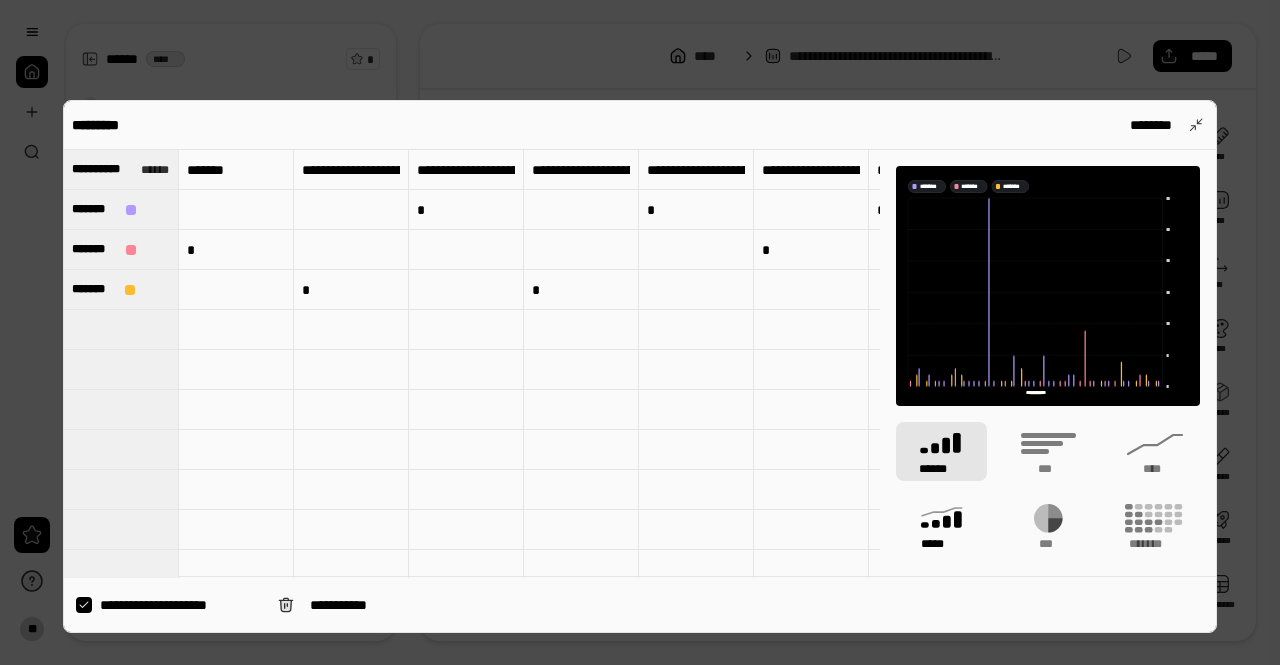click 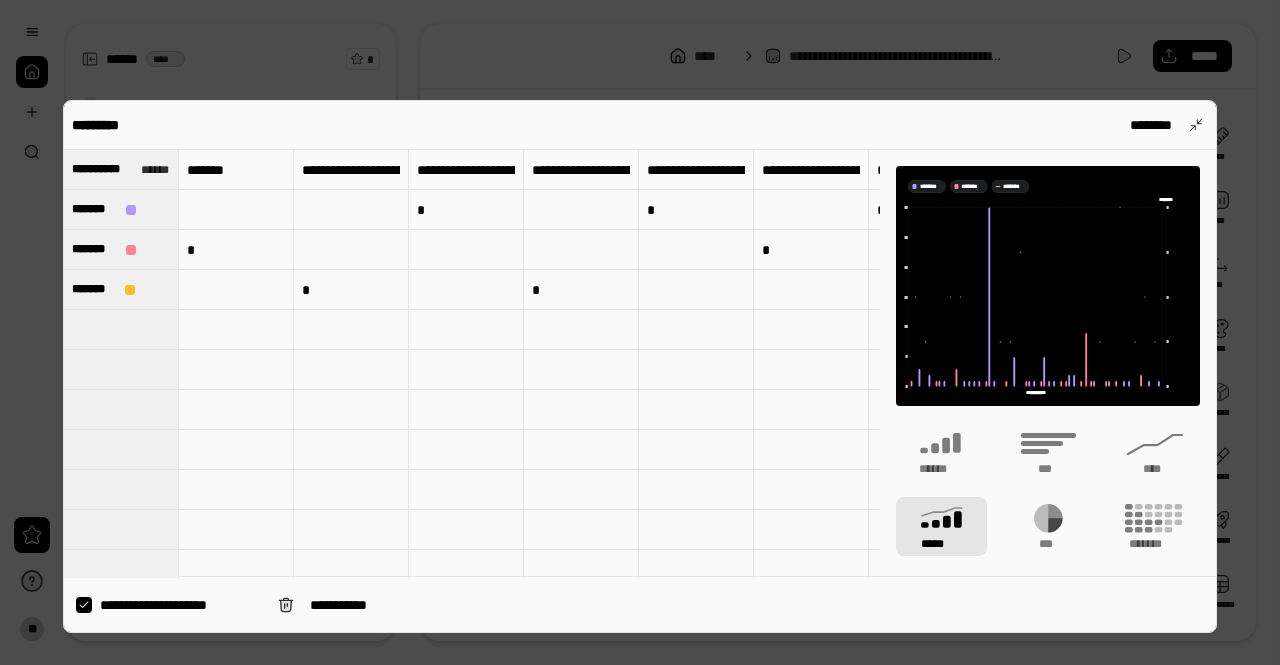 type on "*******" 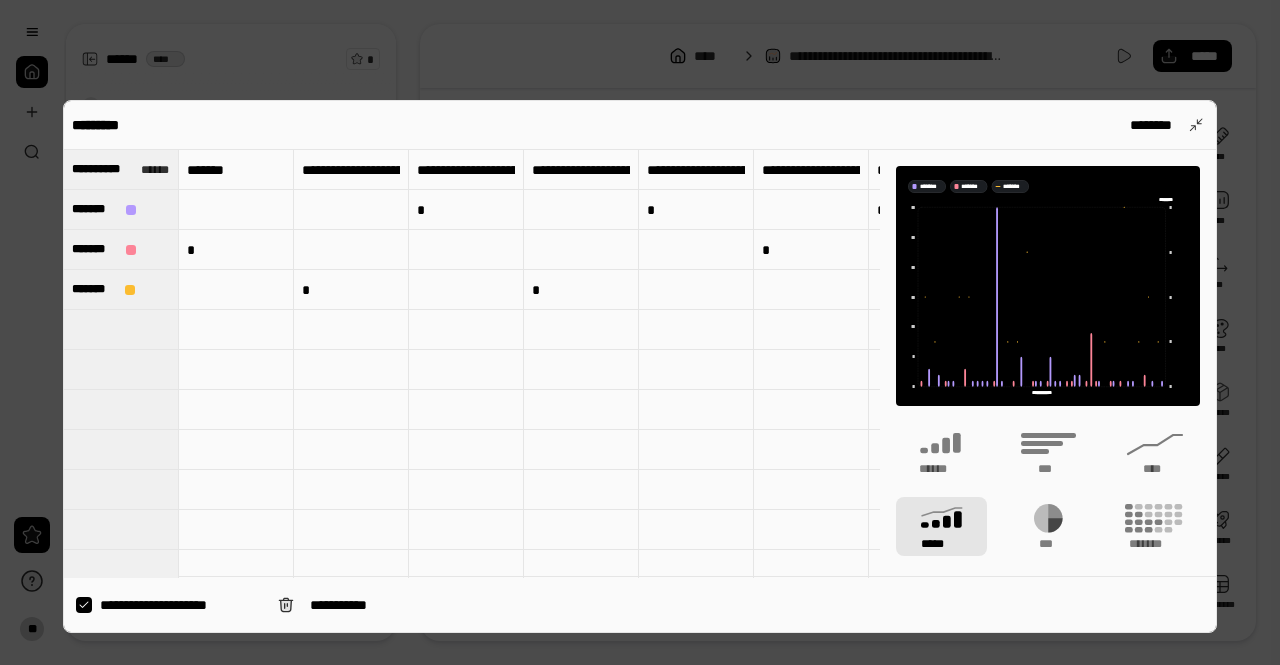 click at bounding box center (640, 332) 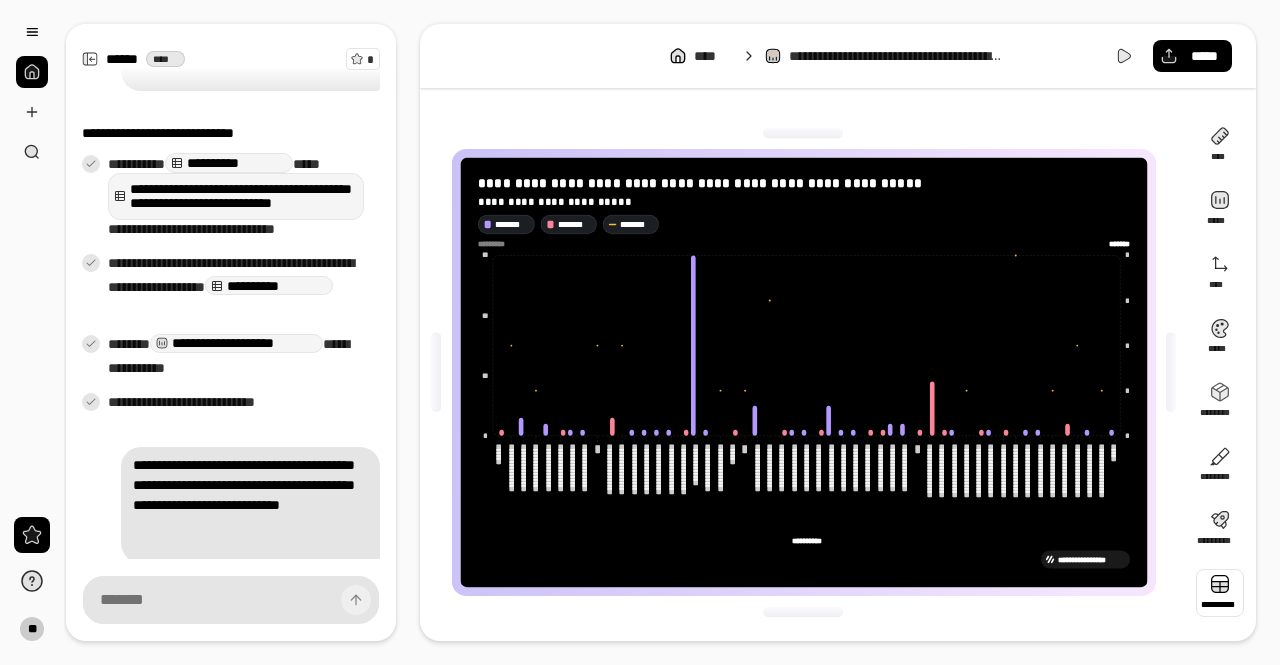 scroll, scrollTop: 0, scrollLeft: 0, axis: both 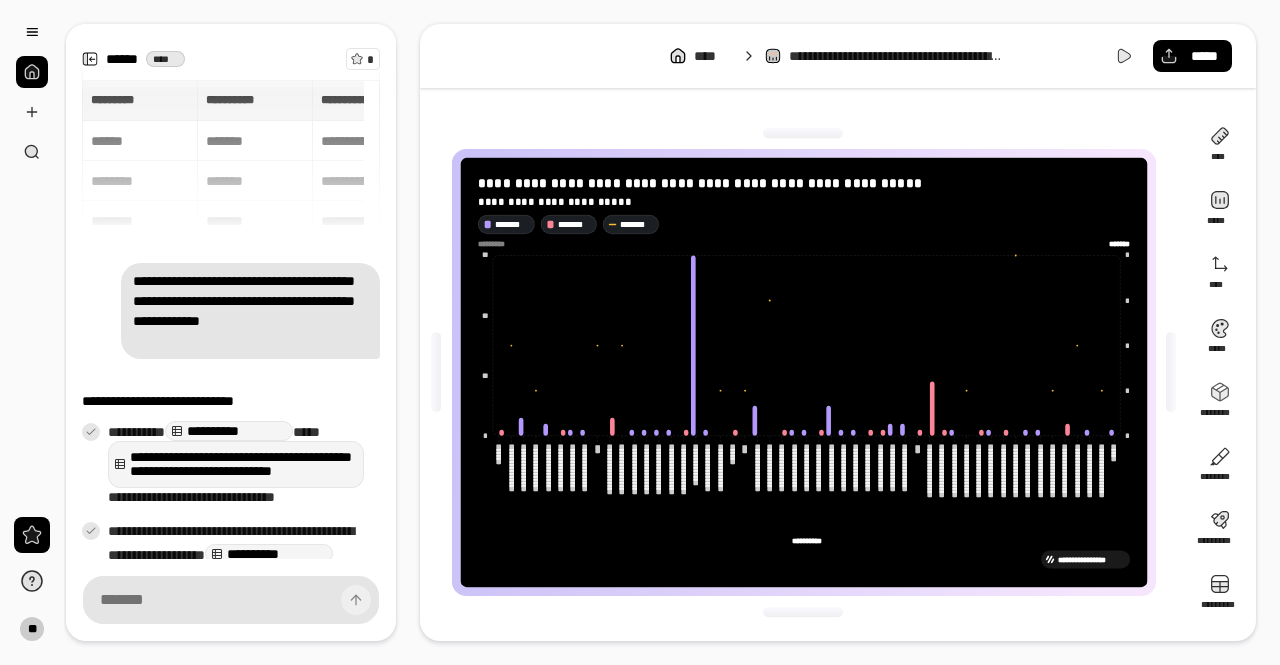 click 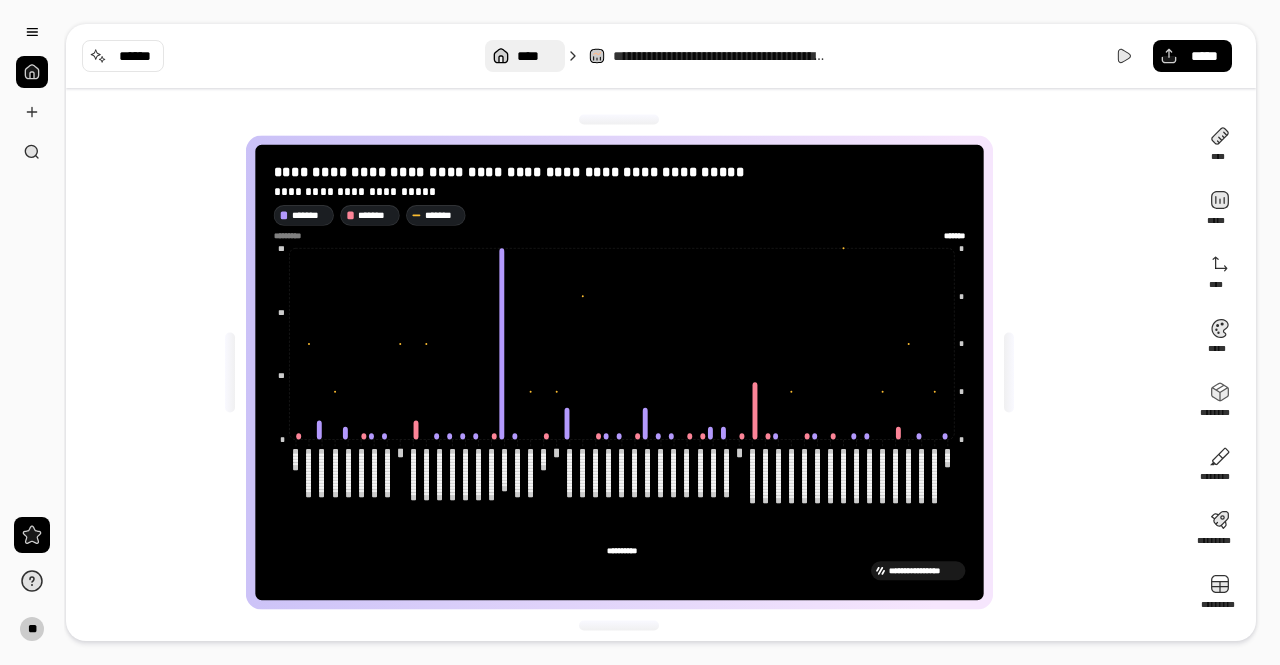 click on "****" at bounding box center (536, 56) 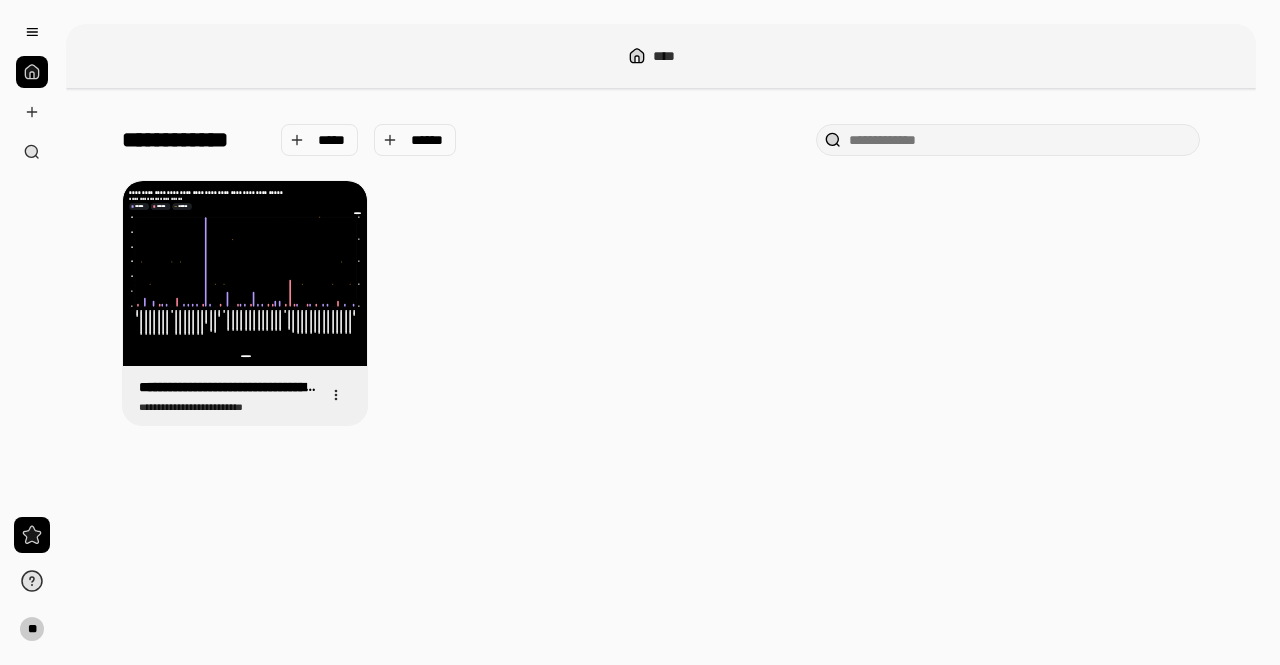 click on "****" at bounding box center [672, 56] 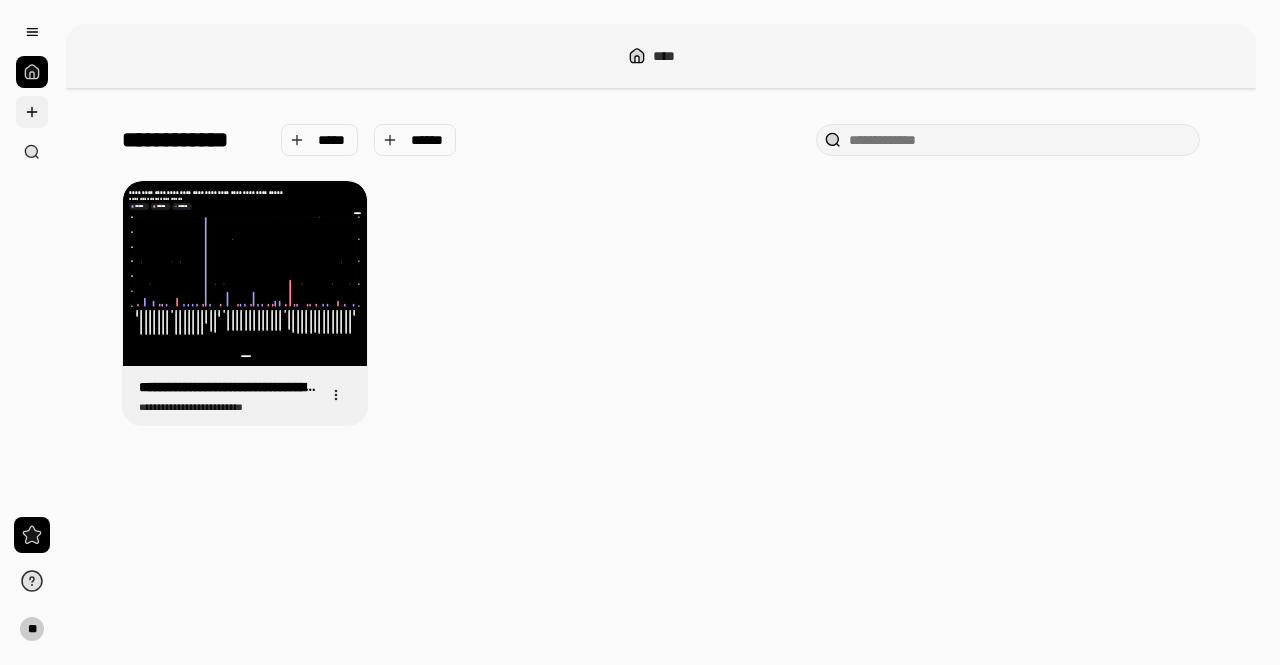click at bounding box center [32, 112] 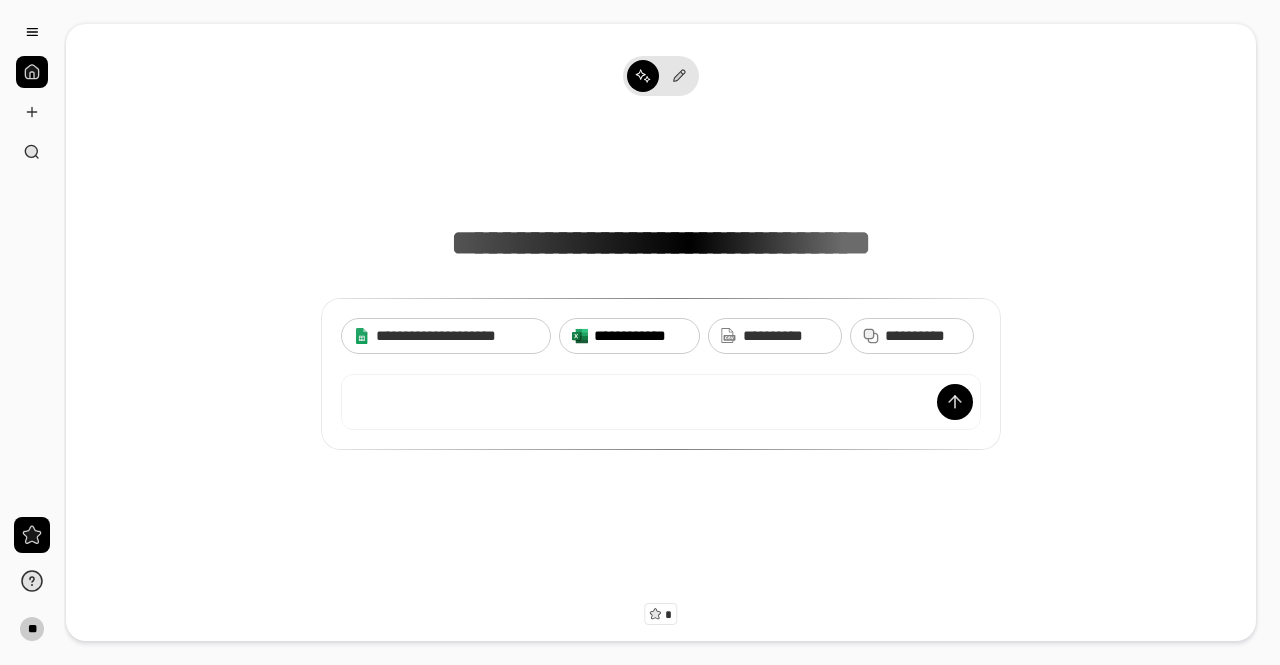 click on "**********" at bounding box center [640, 336] 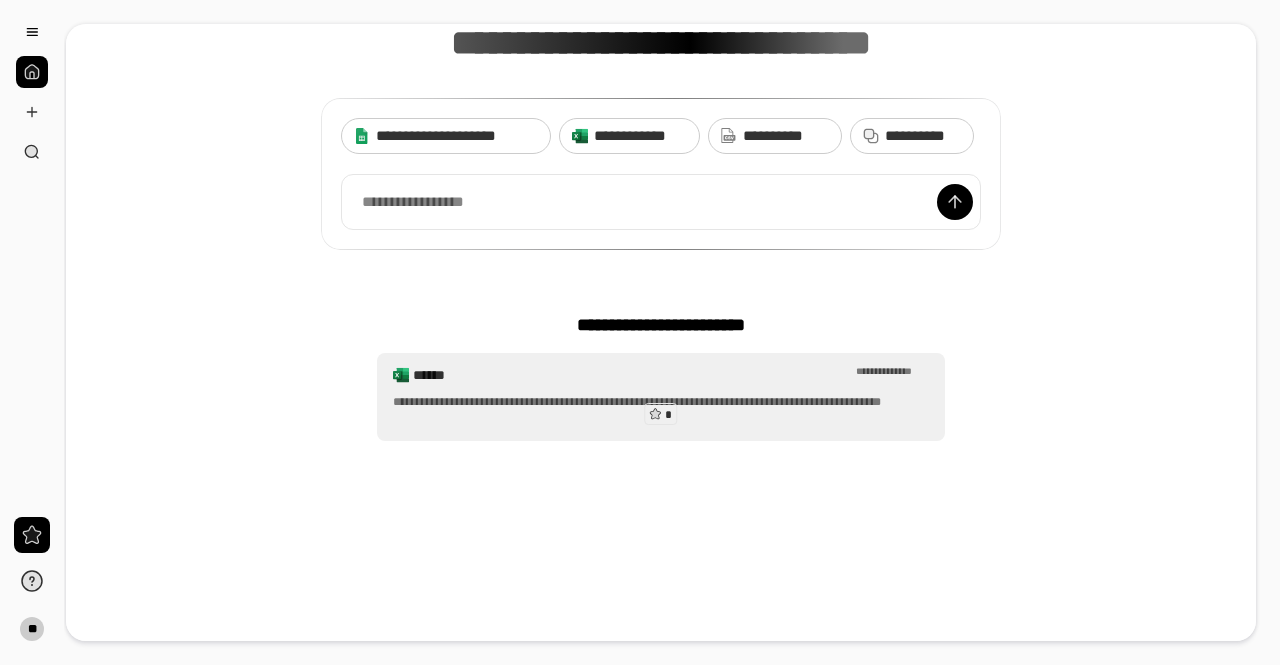 click on "**********" at bounding box center [661, 411] 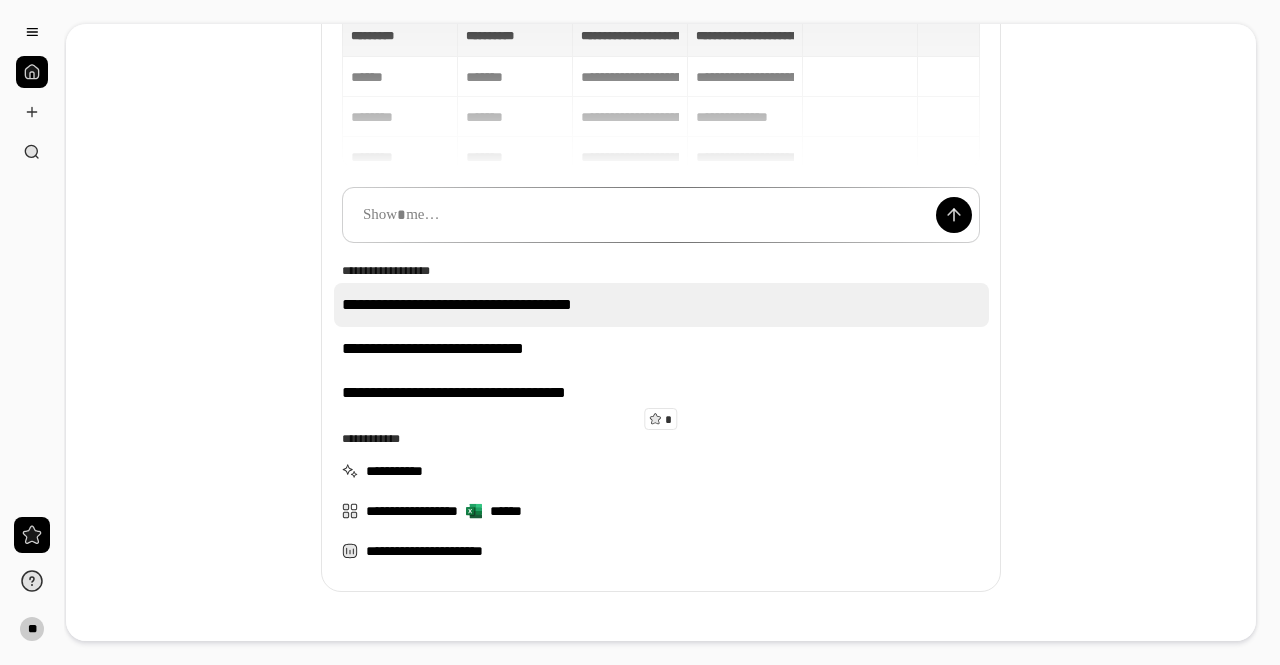 scroll, scrollTop: 164, scrollLeft: 0, axis: vertical 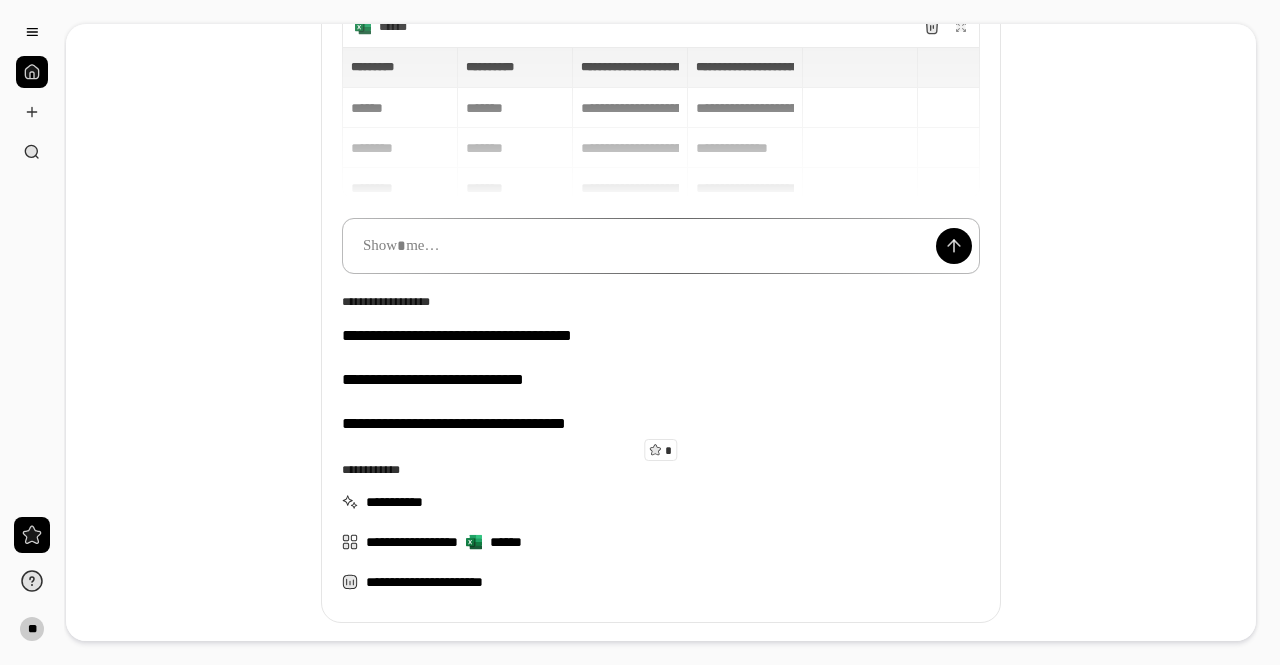 type 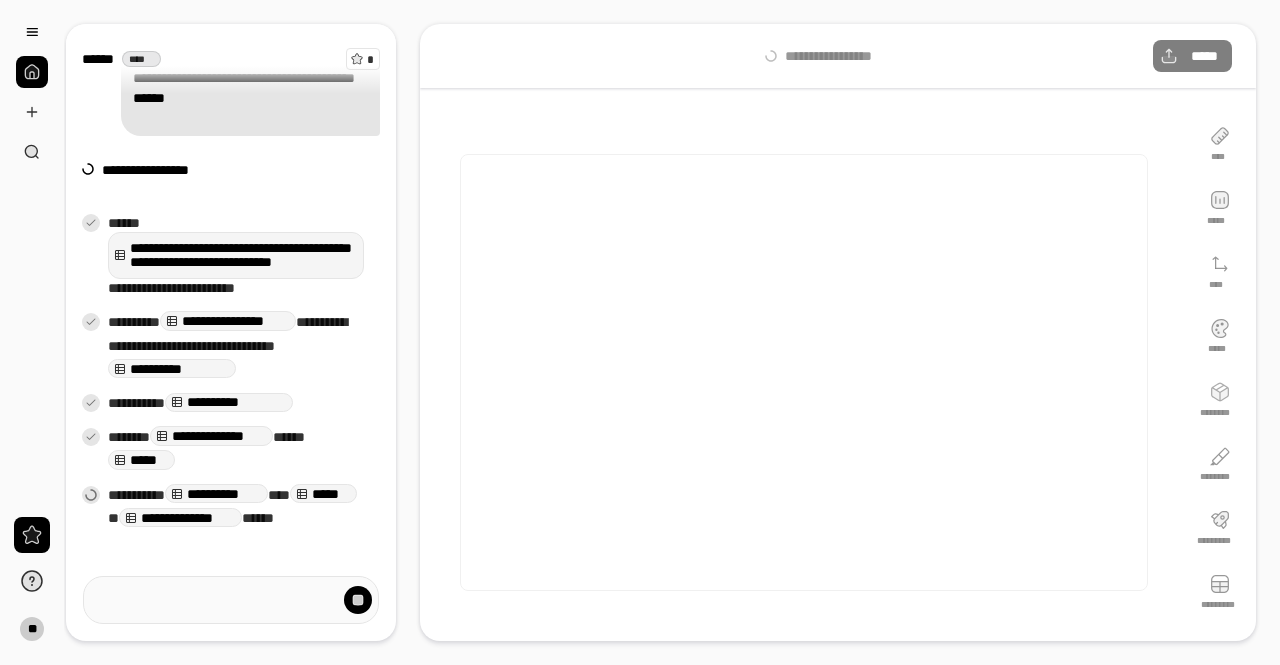 scroll, scrollTop: 68, scrollLeft: 0, axis: vertical 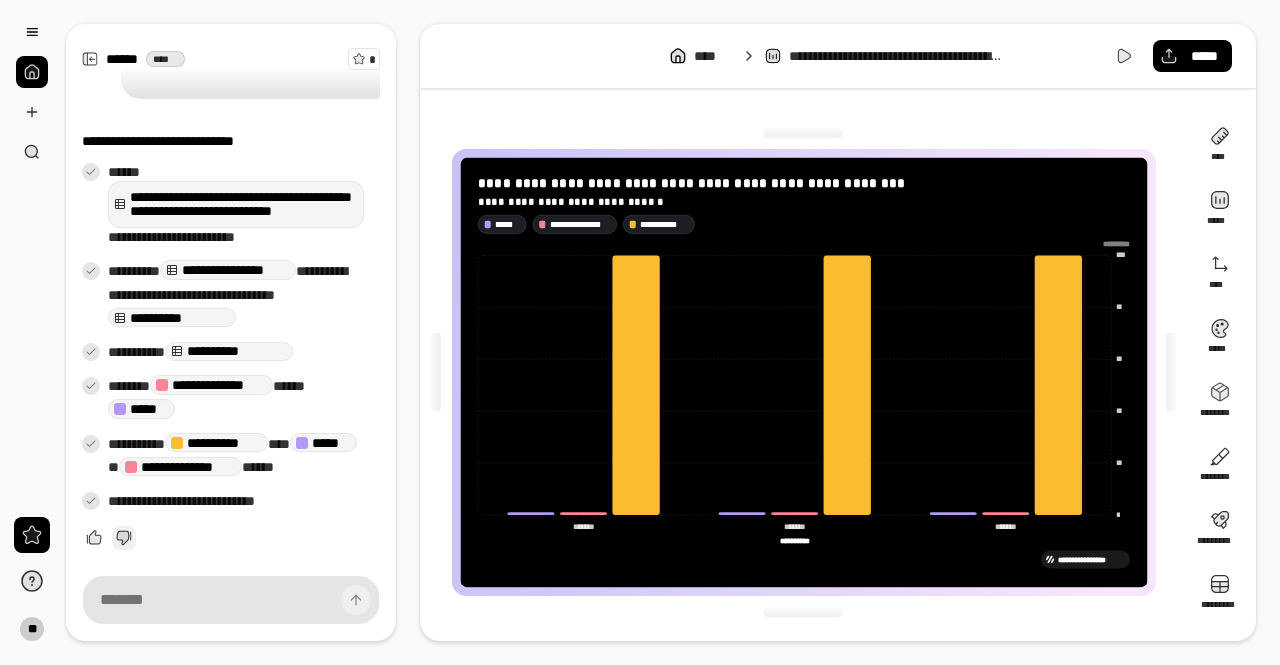 click at bounding box center [124, 538] 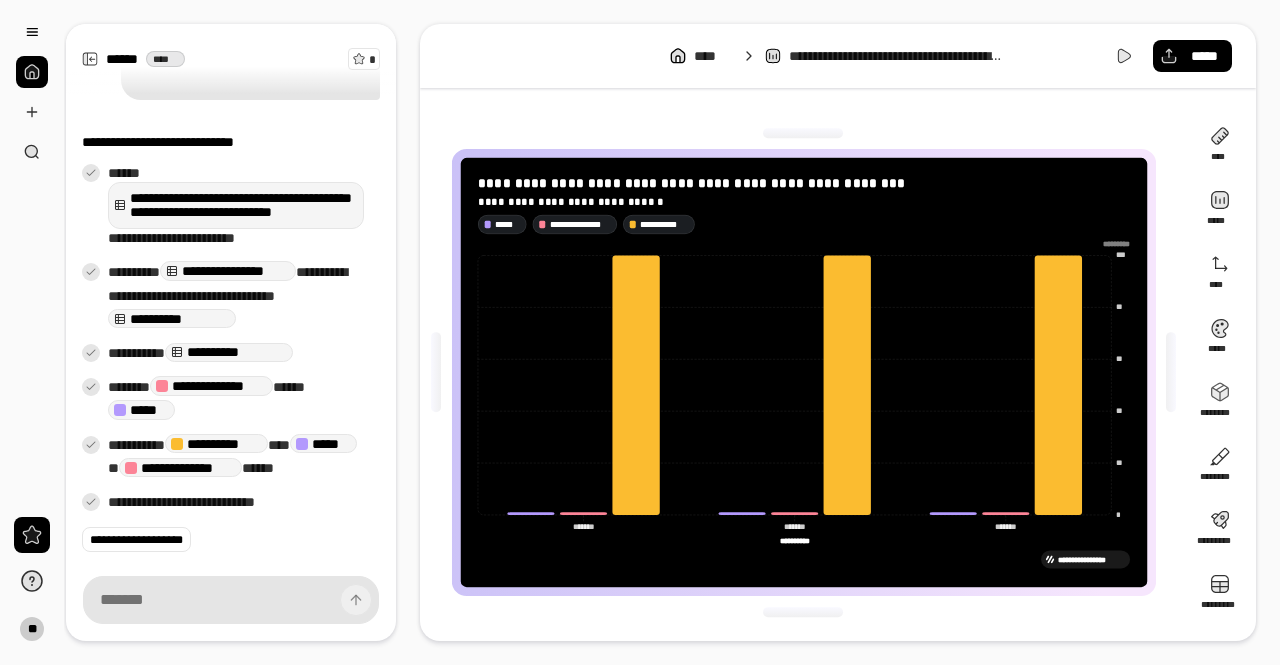 scroll, scrollTop: 0, scrollLeft: 0, axis: both 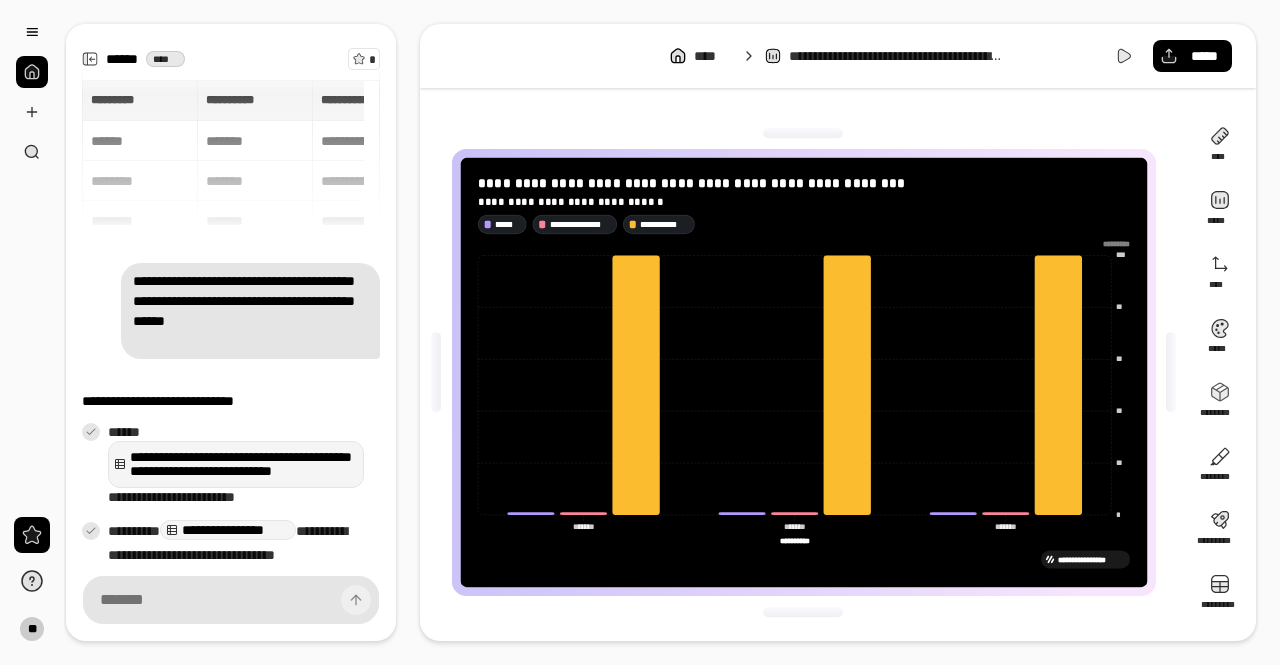 click on "**********" at bounding box center [231, 156] 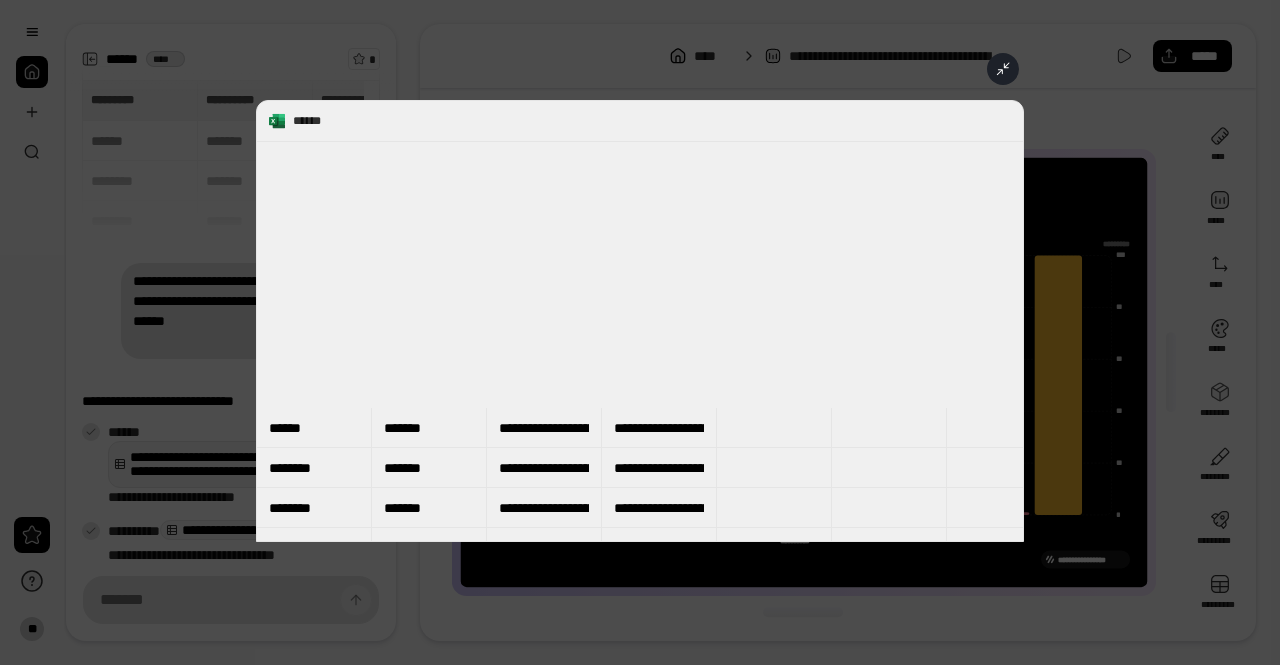 scroll, scrollTop: 2300, scrollLeft: 0, axis: vertical 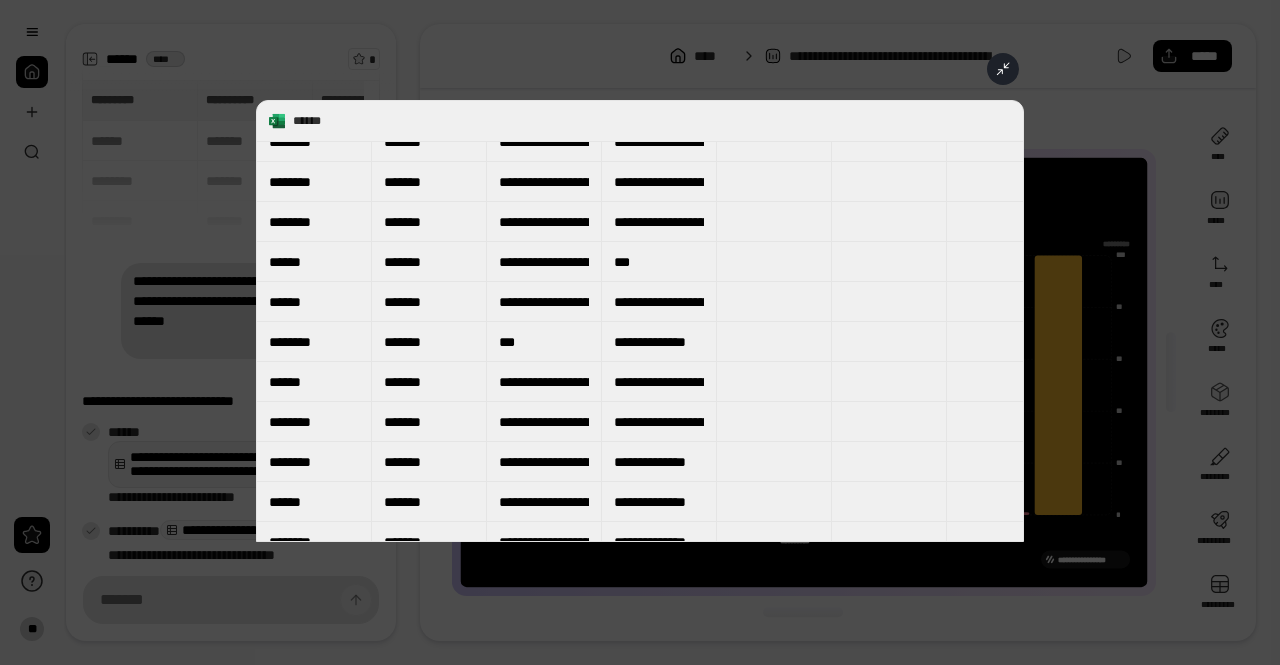 click at bounding box center [640, 332] 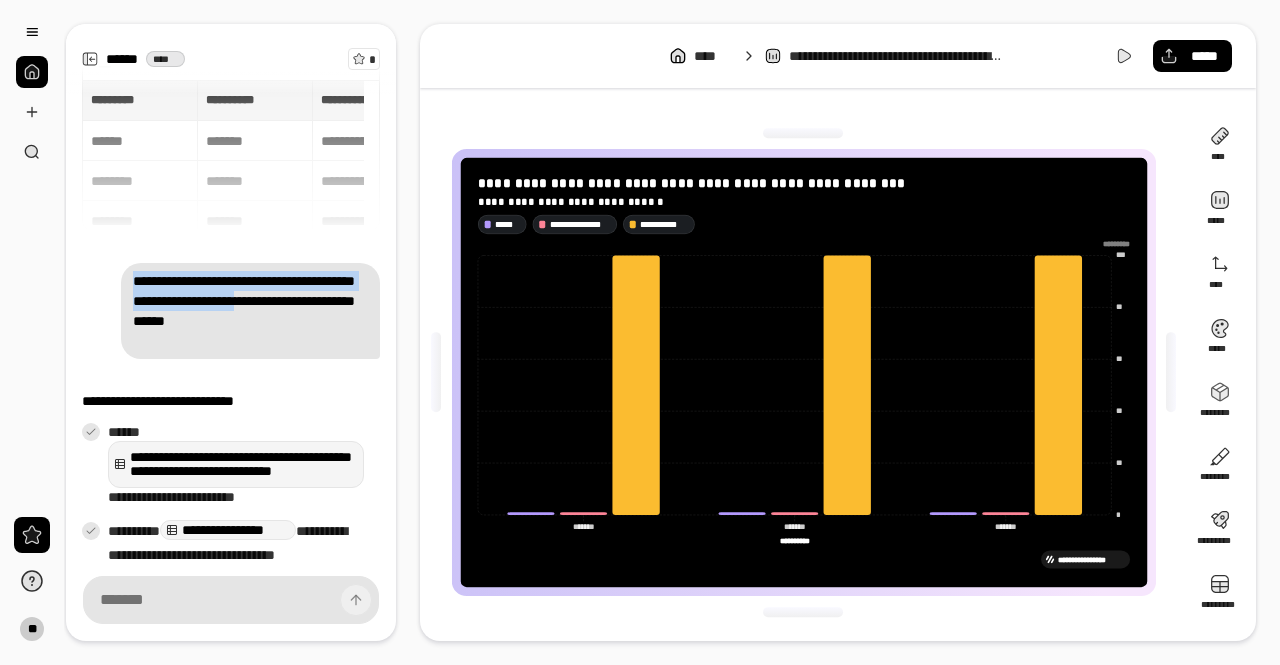 drag, startPoint x: 123, startPoint y: 281, endPoint x: 277, endPoint y: 318, distance: 158.38245 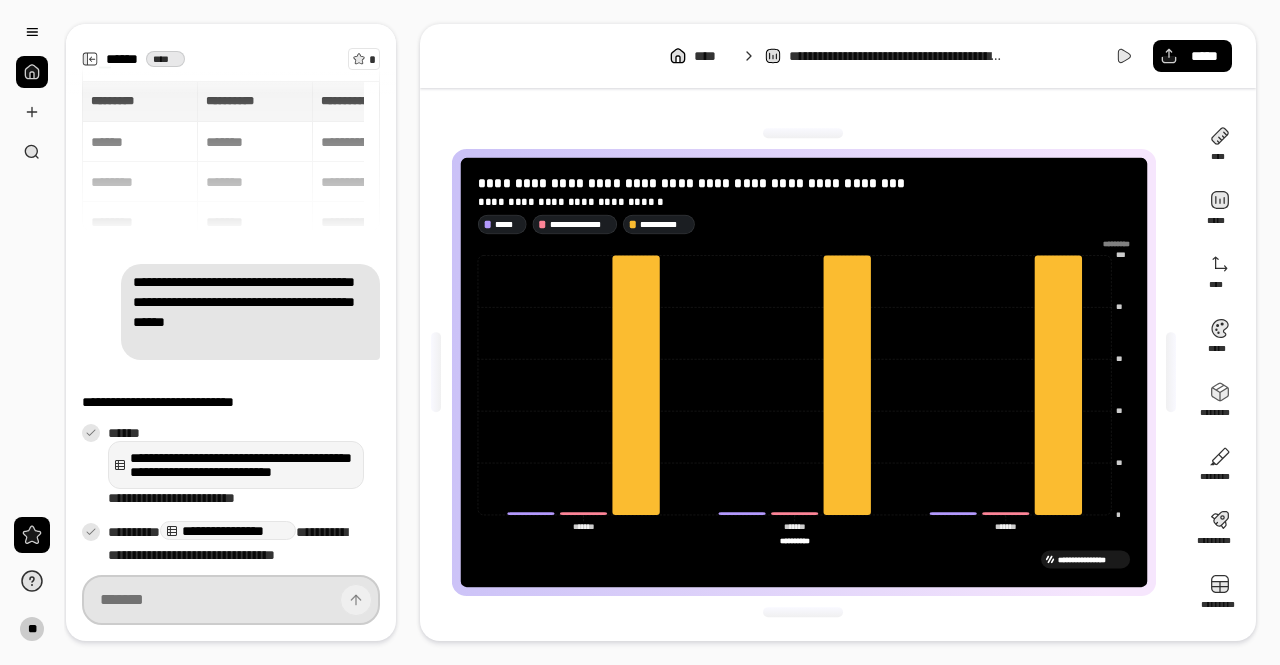 click at bounding box center [231, 600] 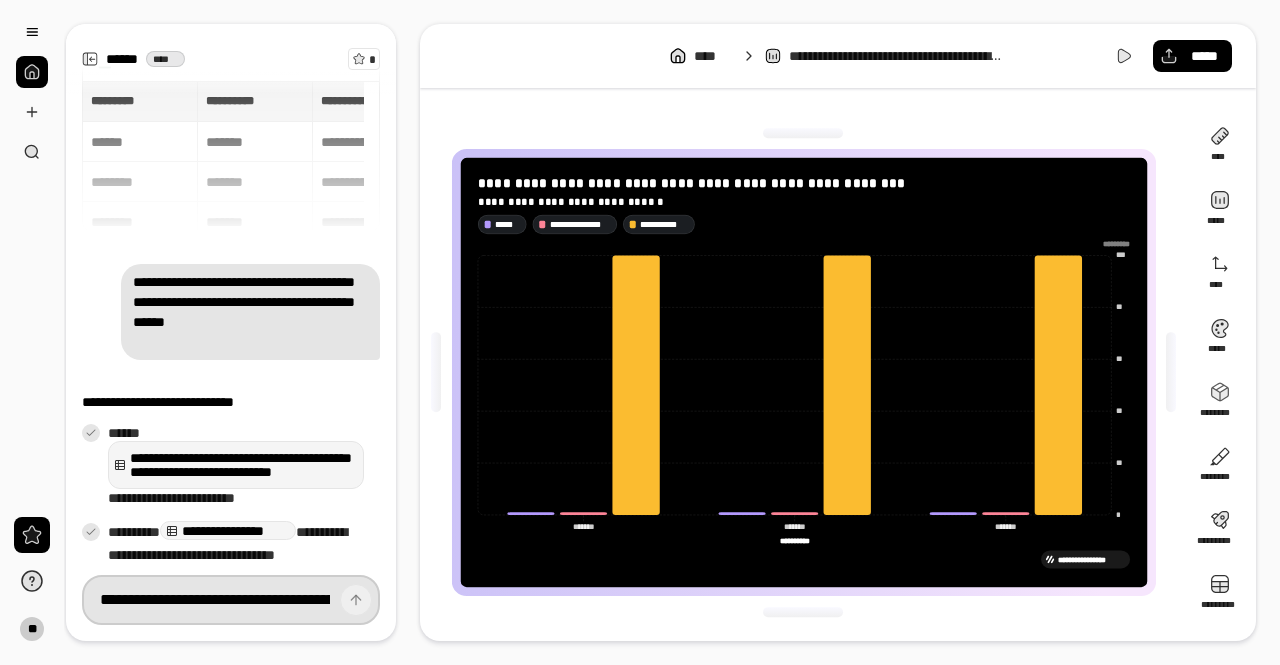 scroll, scrollTop: 0, scrollLeft: 470, axis: horizontal 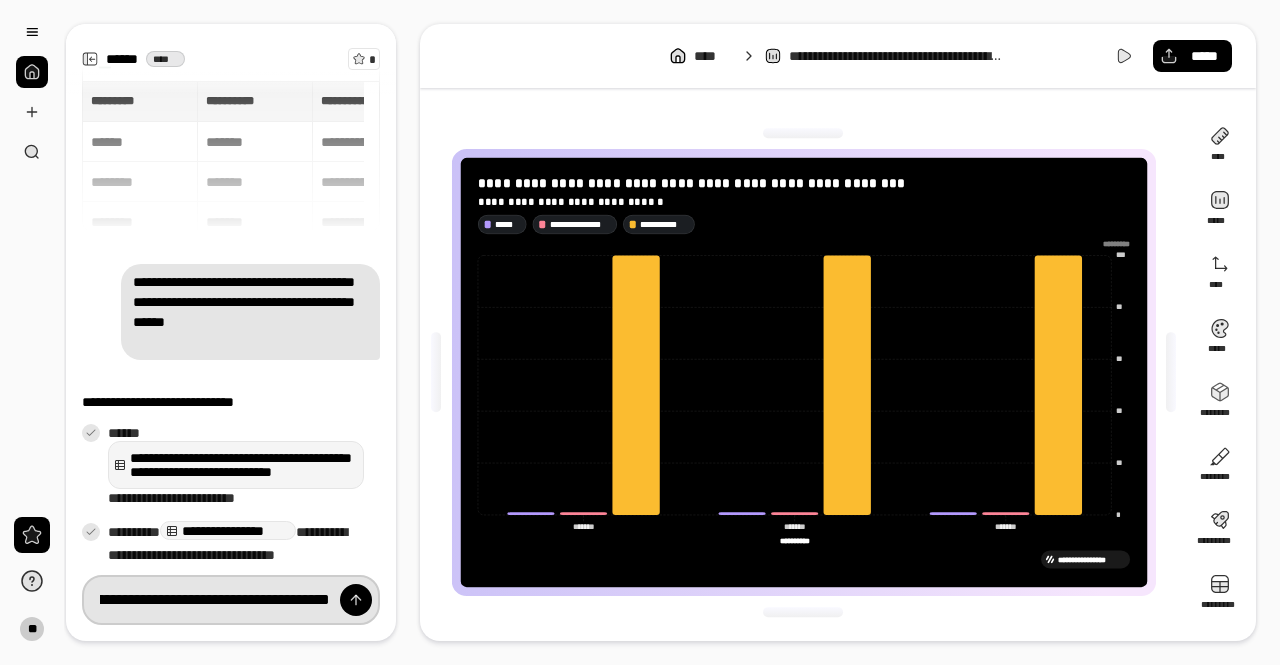 type on "**********" 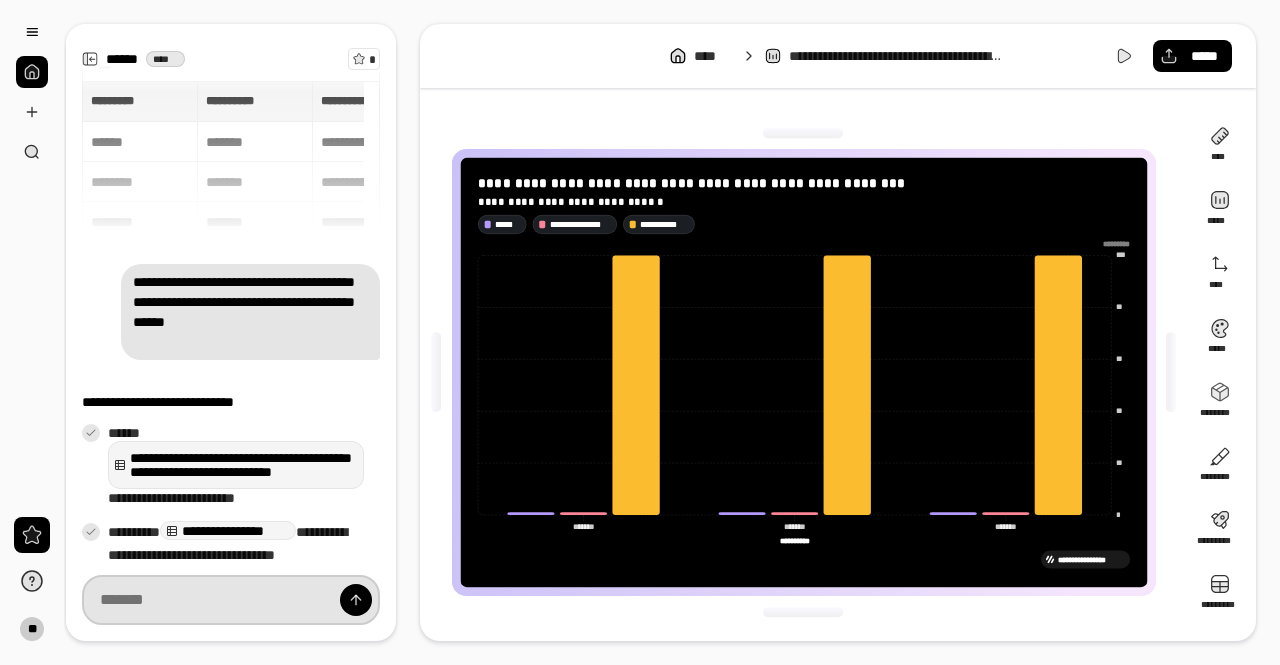 scroll, scrollTop: 0, scrollLeft: 0, axis: both 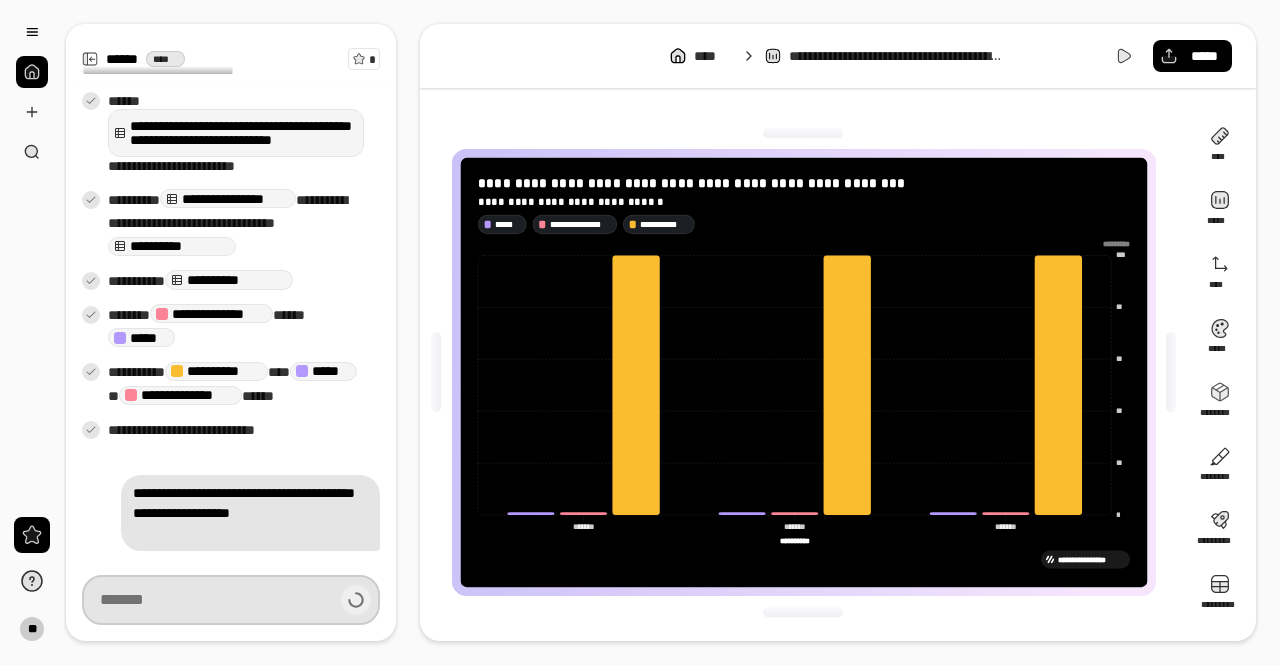 type on "**********" 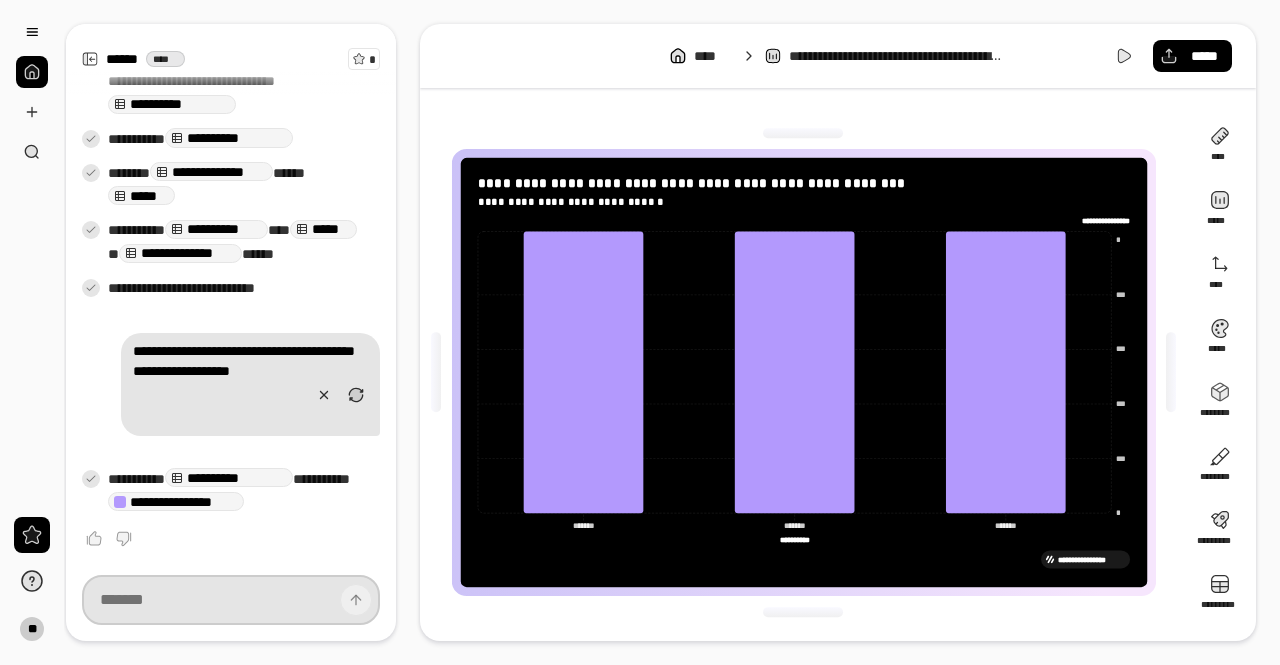 scroll, scrollTop: 475, scrollLeft: 0, axis: vertical 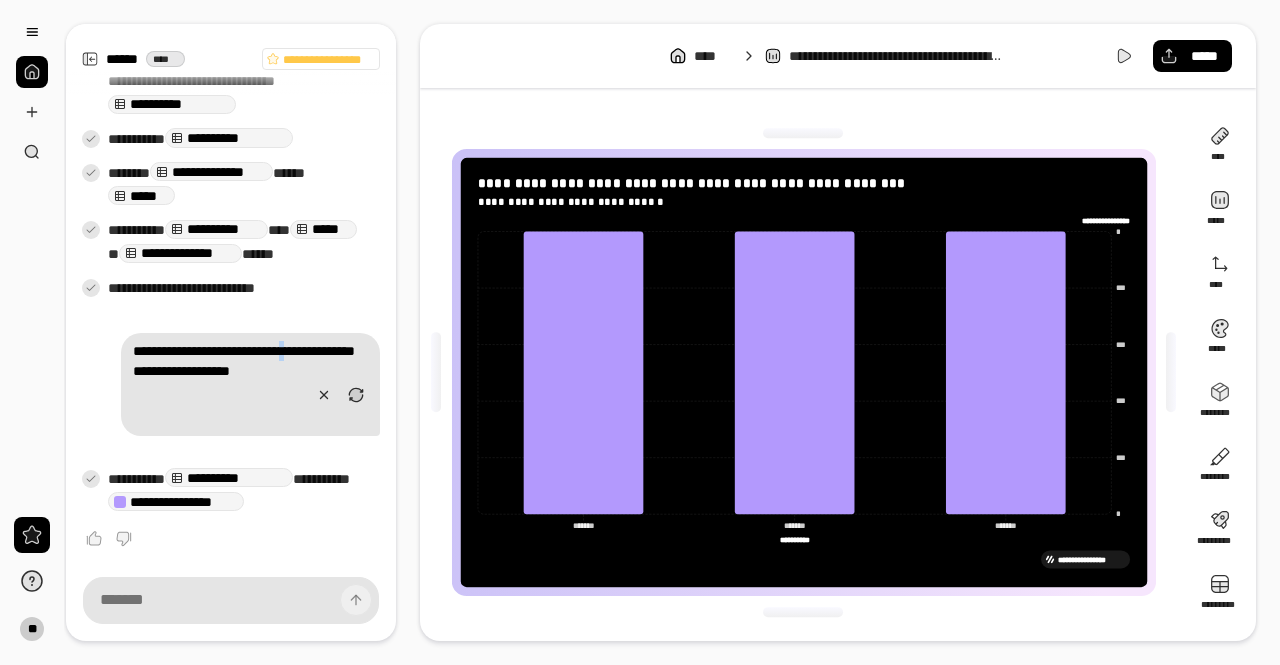 drag, startPoint x: 239, startPoint y: 365, endPoint x: 250, endPoint y: 366, distance: 11.045361 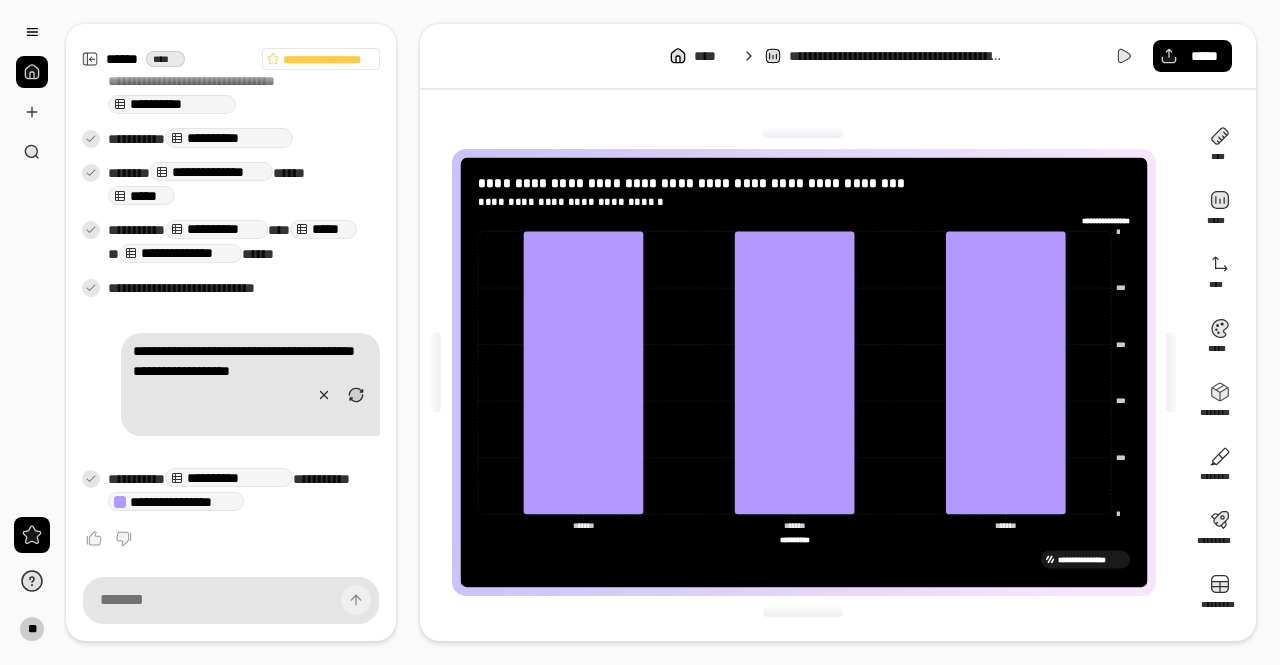 click on "**********" at bounding box center [250, 384] 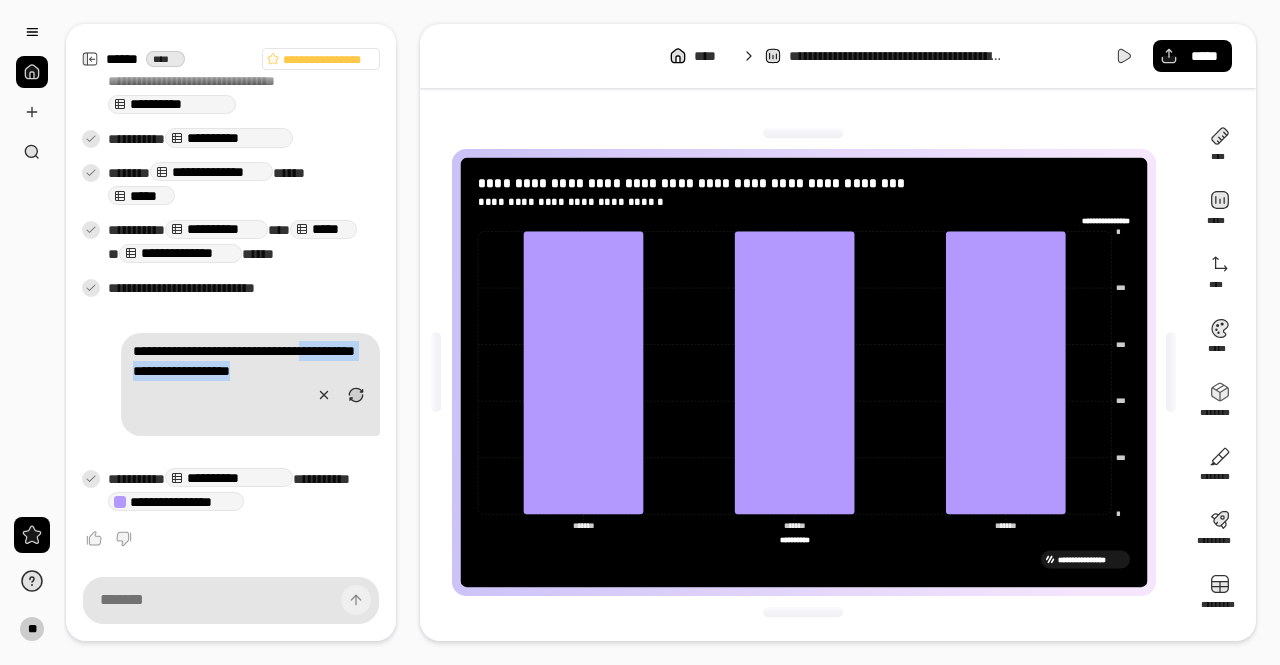 drag, startPoint x: 292, startPoint y: 371, endPoint x: 293, endPoint y: 395, distance: 24.020824 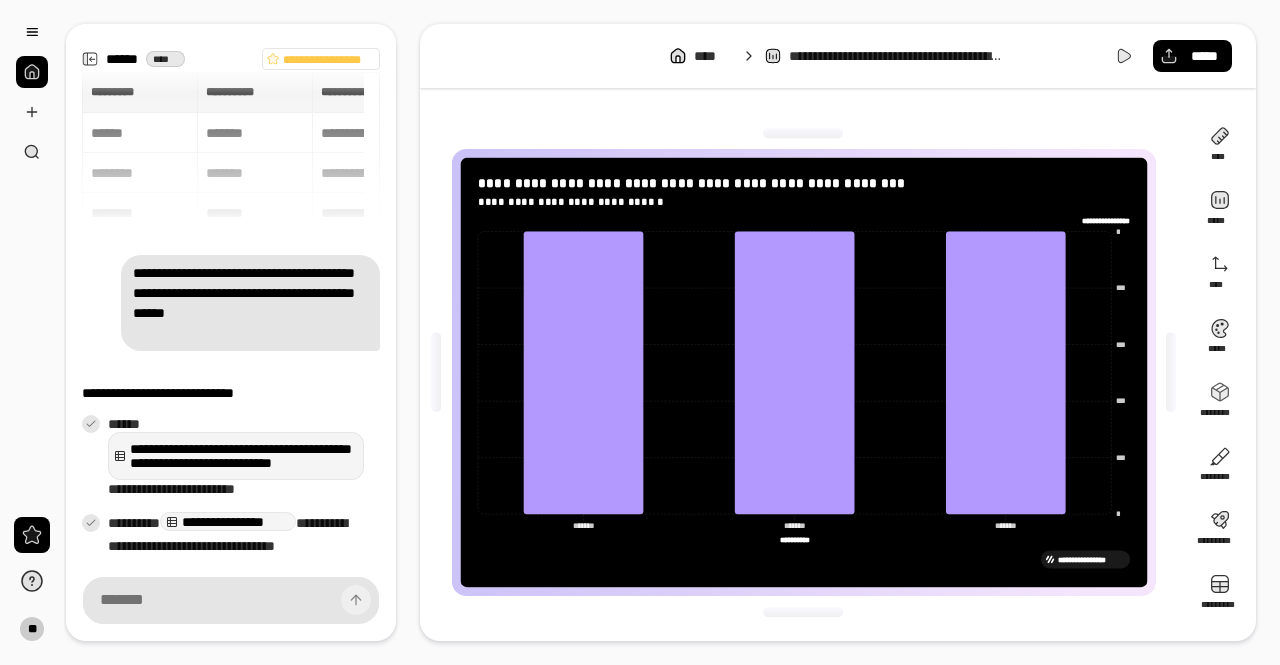 scroll, scrollTop: 0, scrollLeft: 0, axis: both 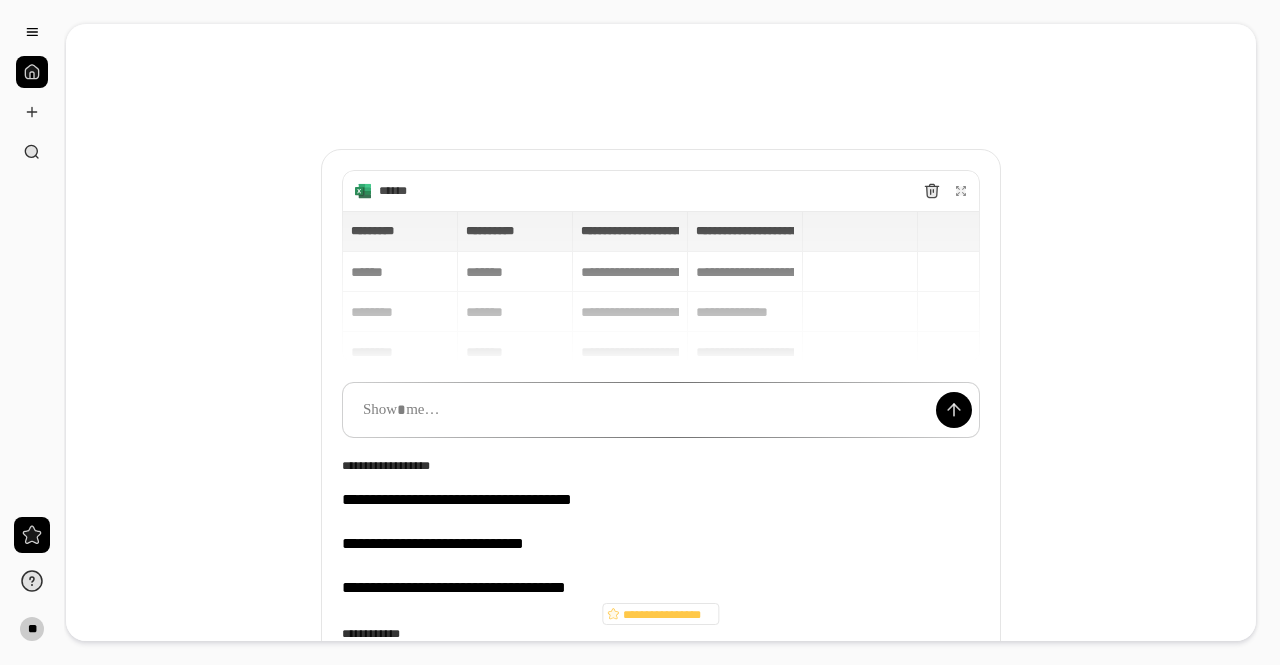click on "**********" at bounding box center [661, 287] 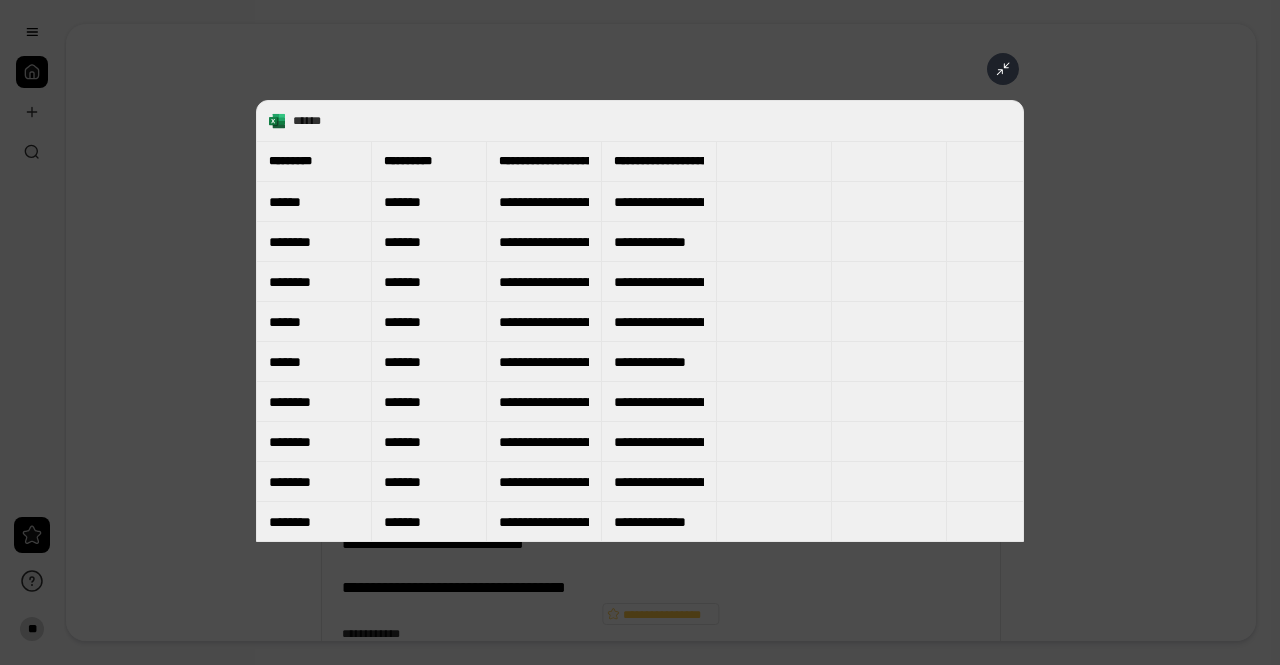 click on "**********" at bounding box center (640, 321) 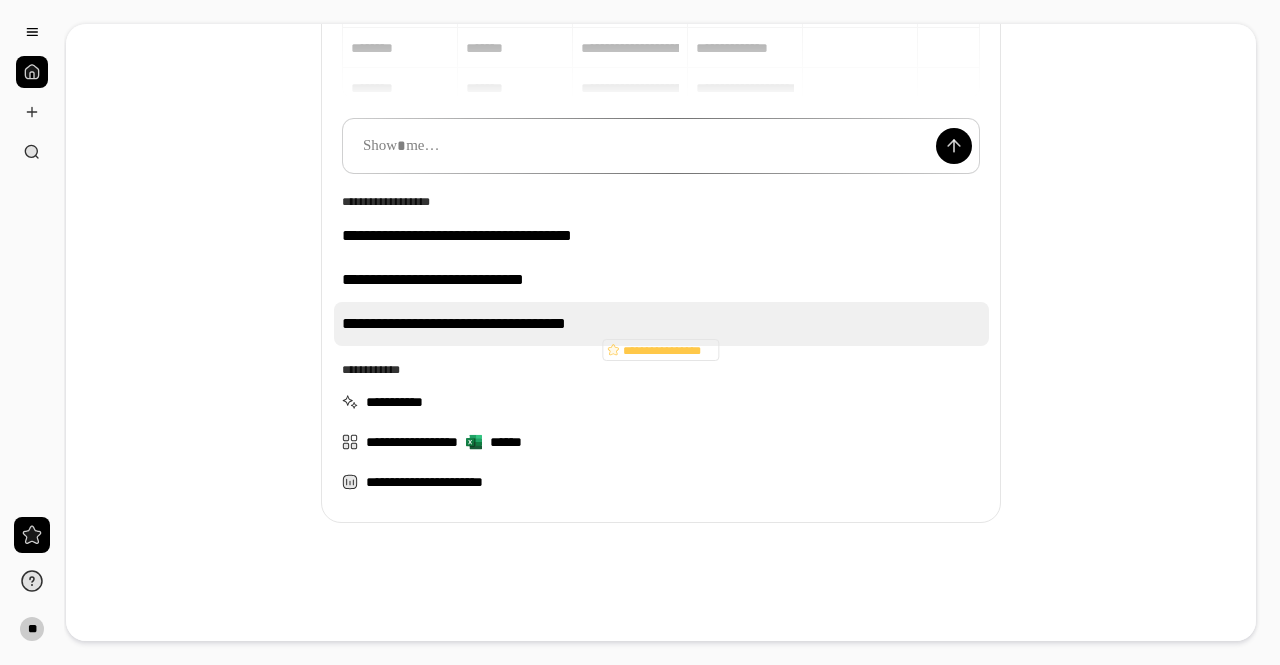 scroll, scrollTop: 164, scrollLeft: 0, axis: vertical 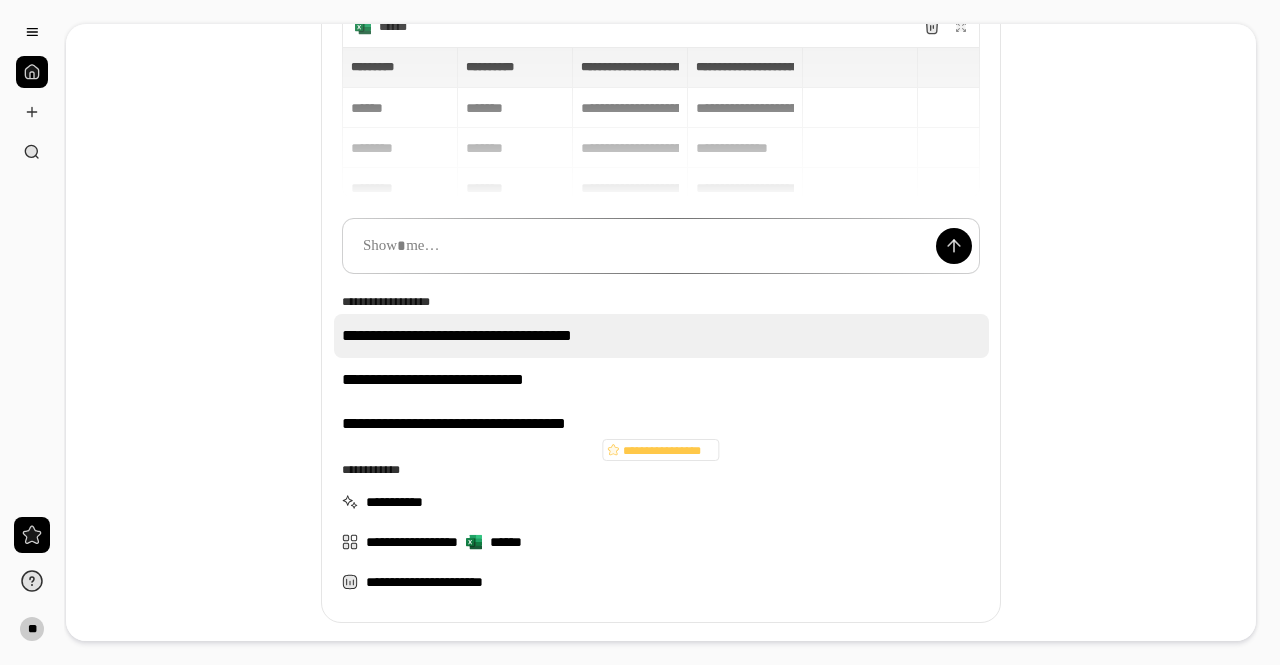 click on "**********" at bounding box center (661, 336) 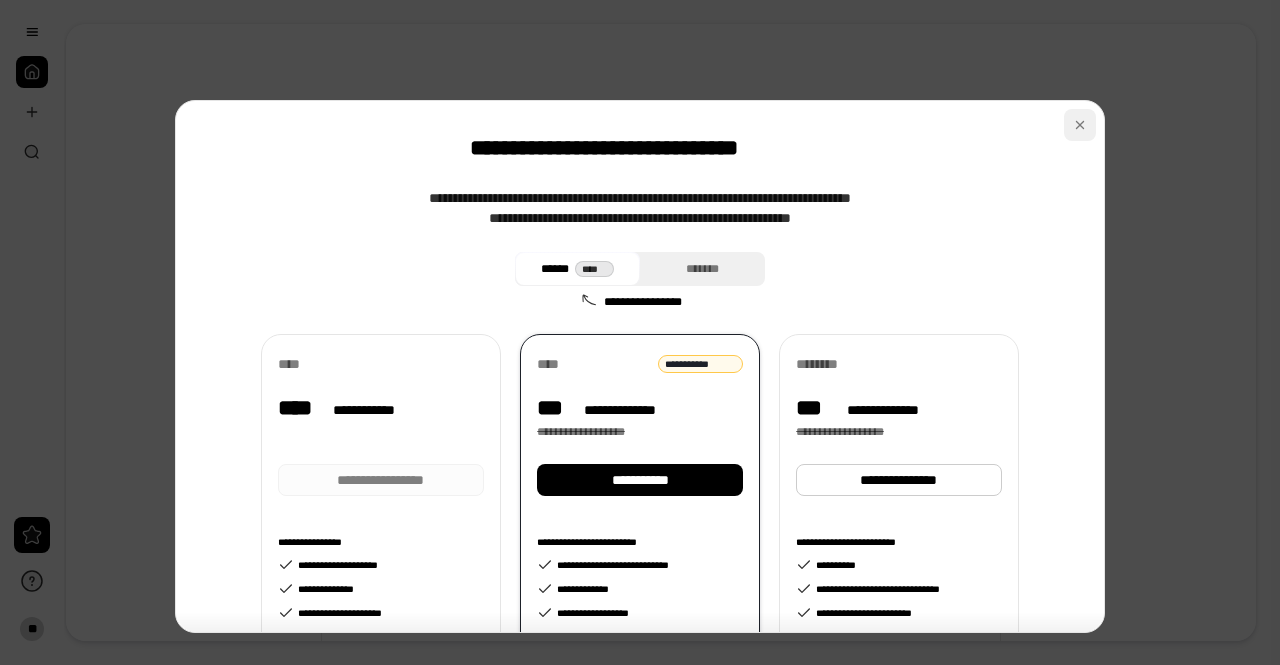 click at bounding box center (1080, 125) 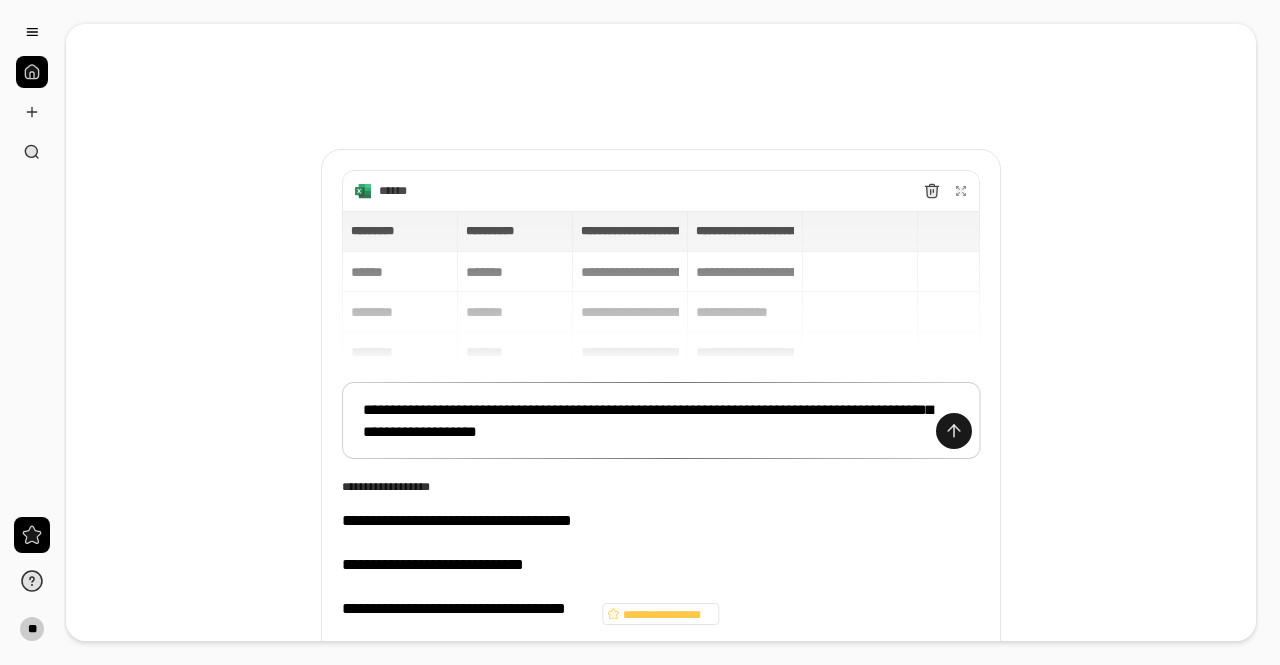 click at bounding box center [954, 431] 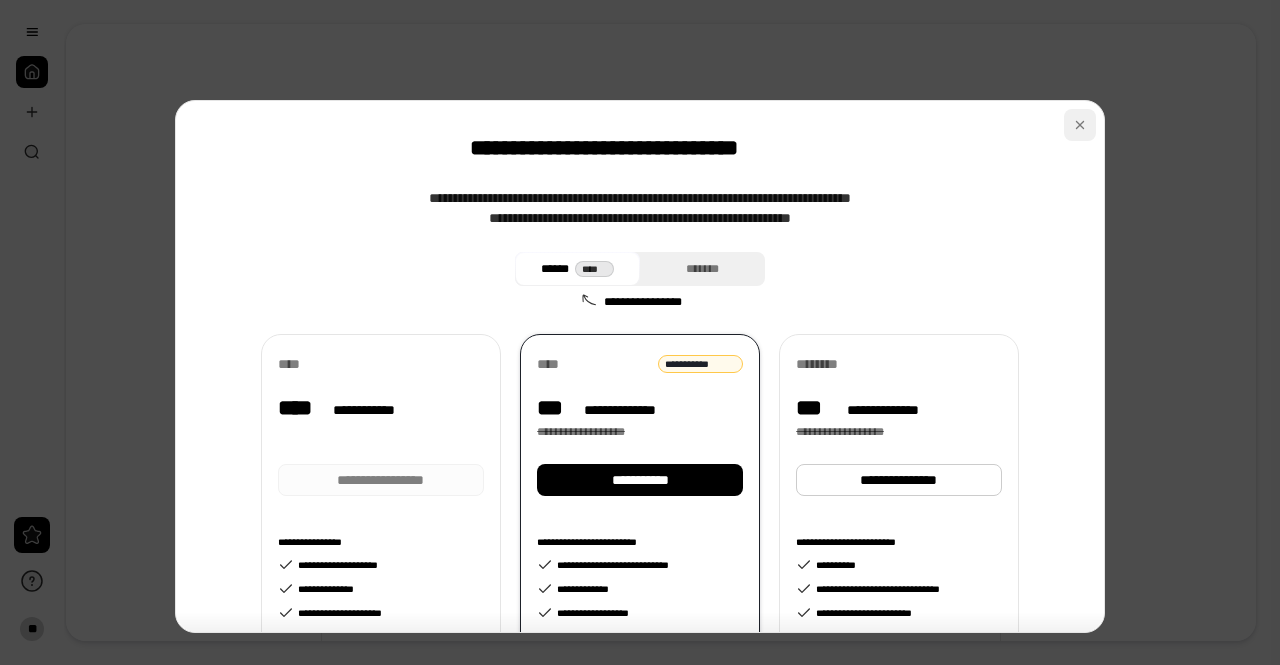 click at bounding box center (1080, 125) 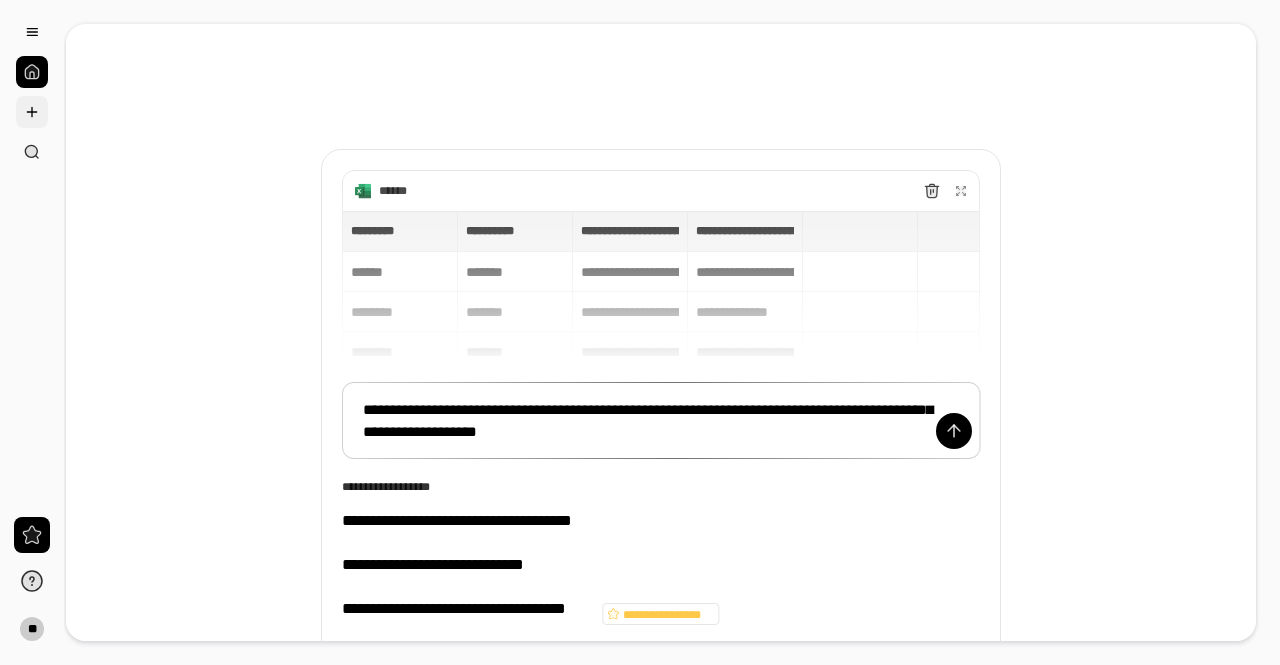 click at bounding box center [32, 112] 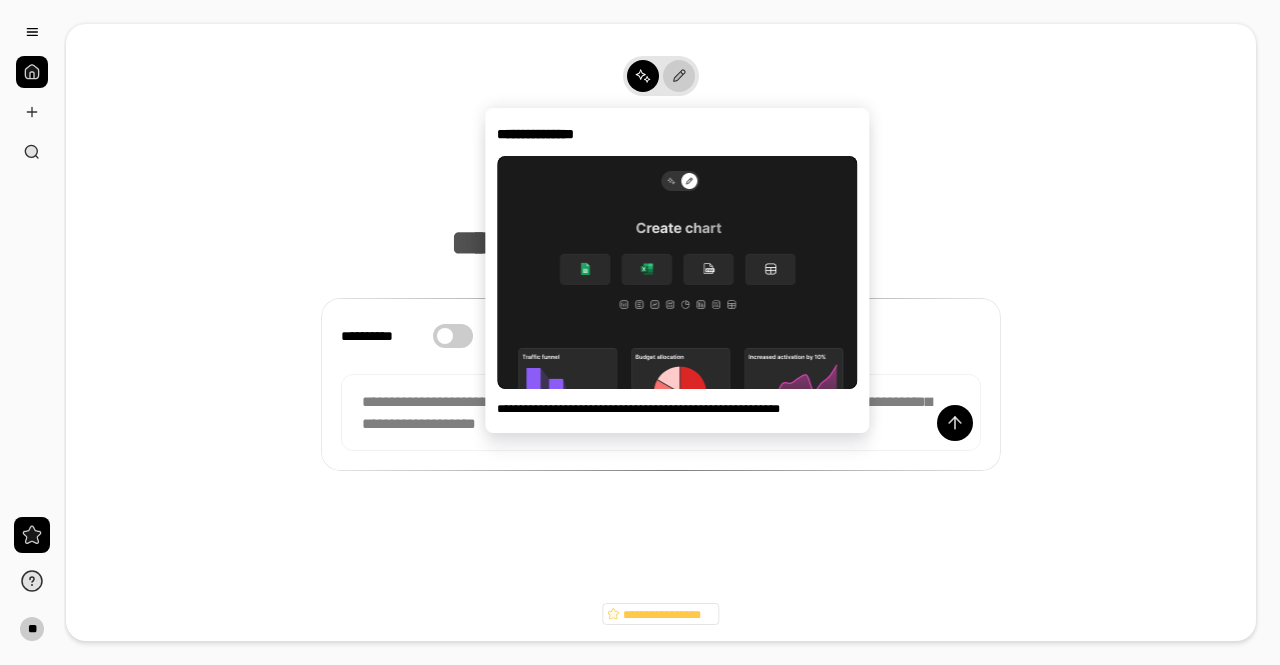 click at bounding box center [679, 76] 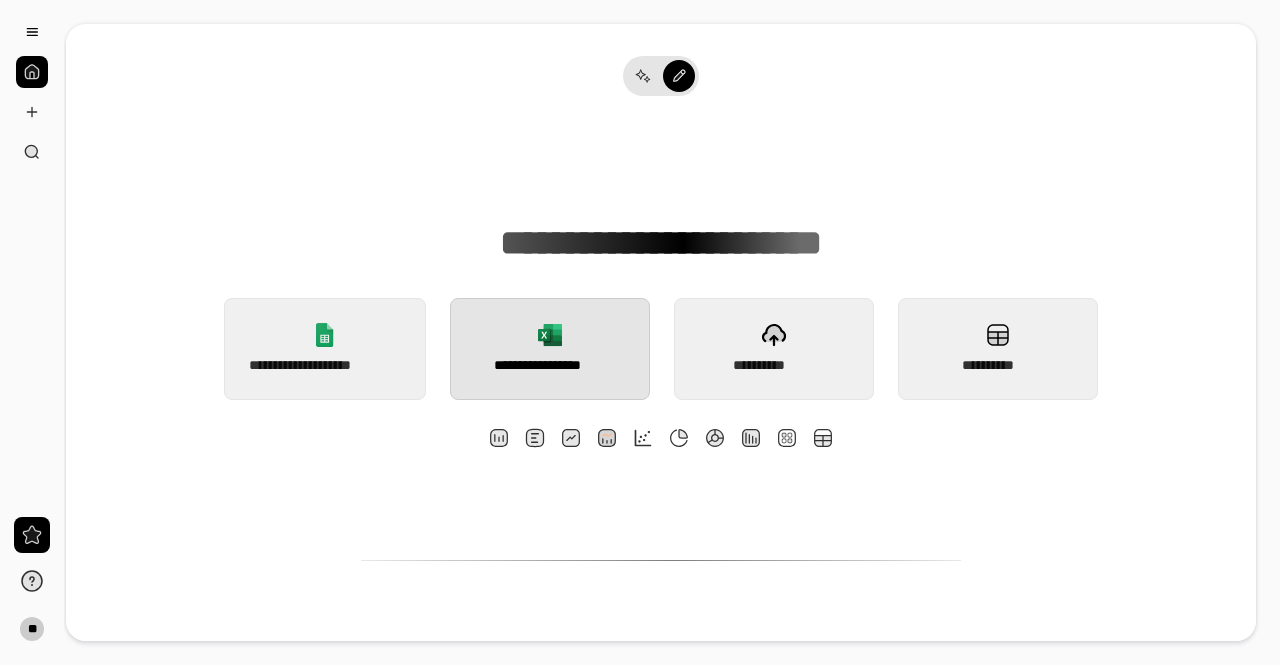 click on "**********" at bounding box center (550, 349) 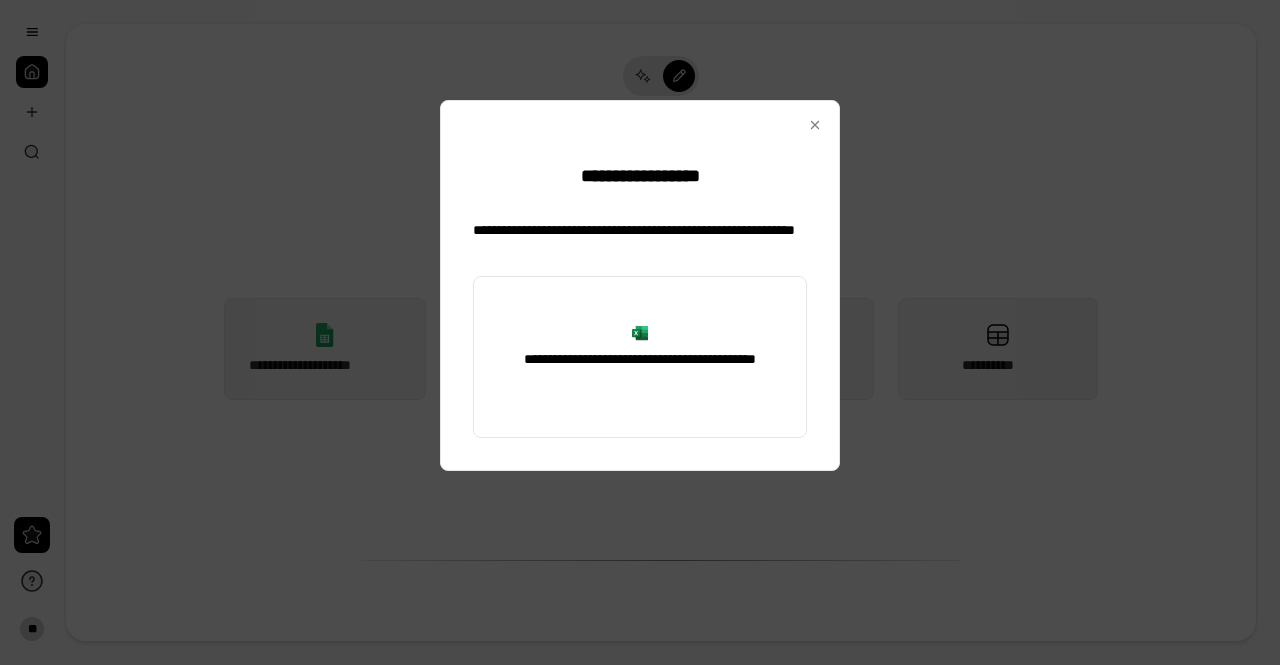 click on "**********" at bounding box center (639, 357) 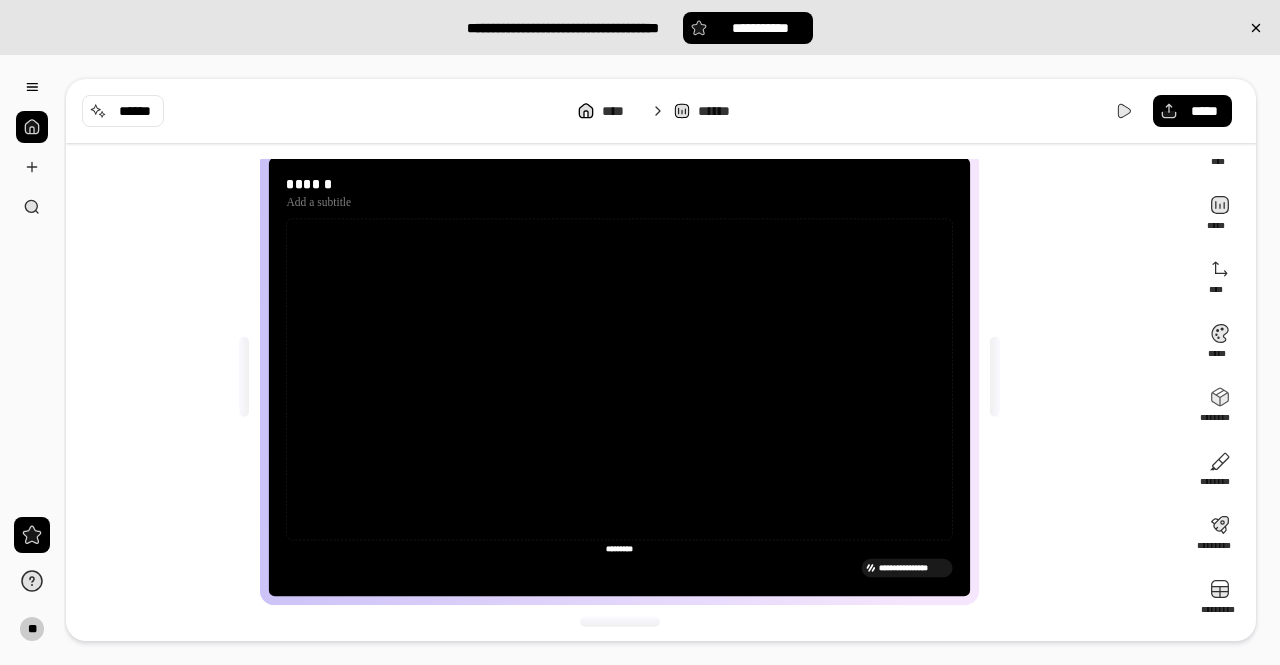 scroll, scrollTop: 0, scrollLeft: 0, axis: both 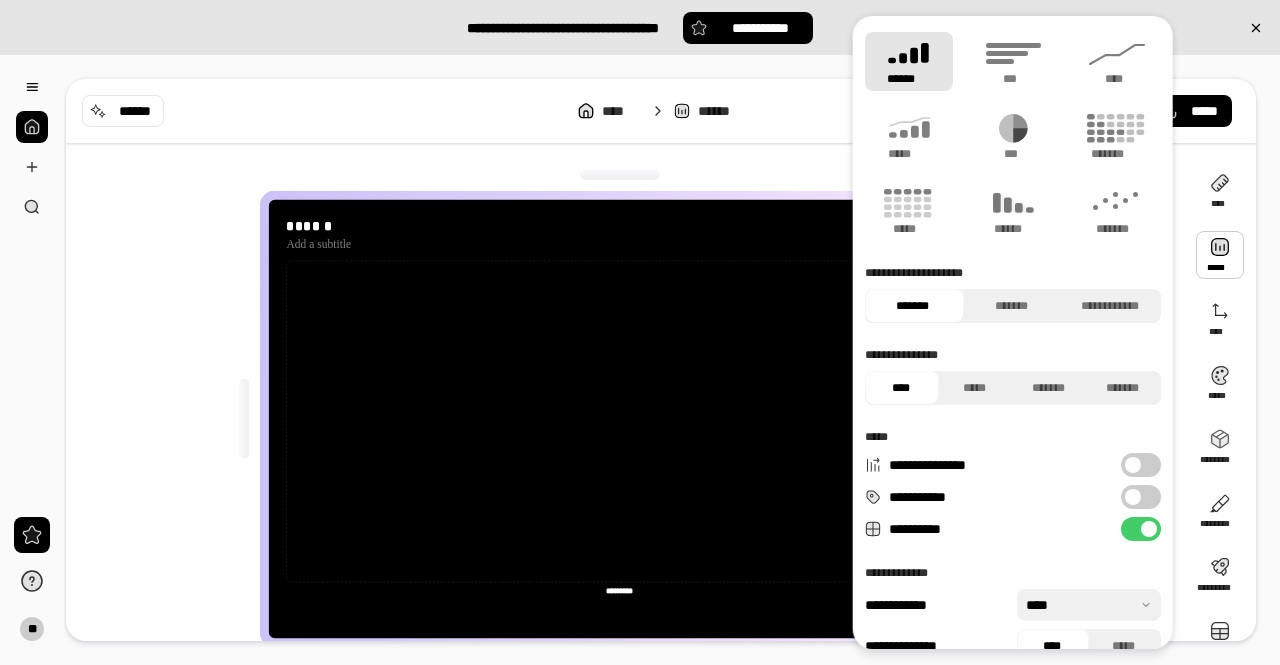 click on "******" at bounding box center [721, 111] 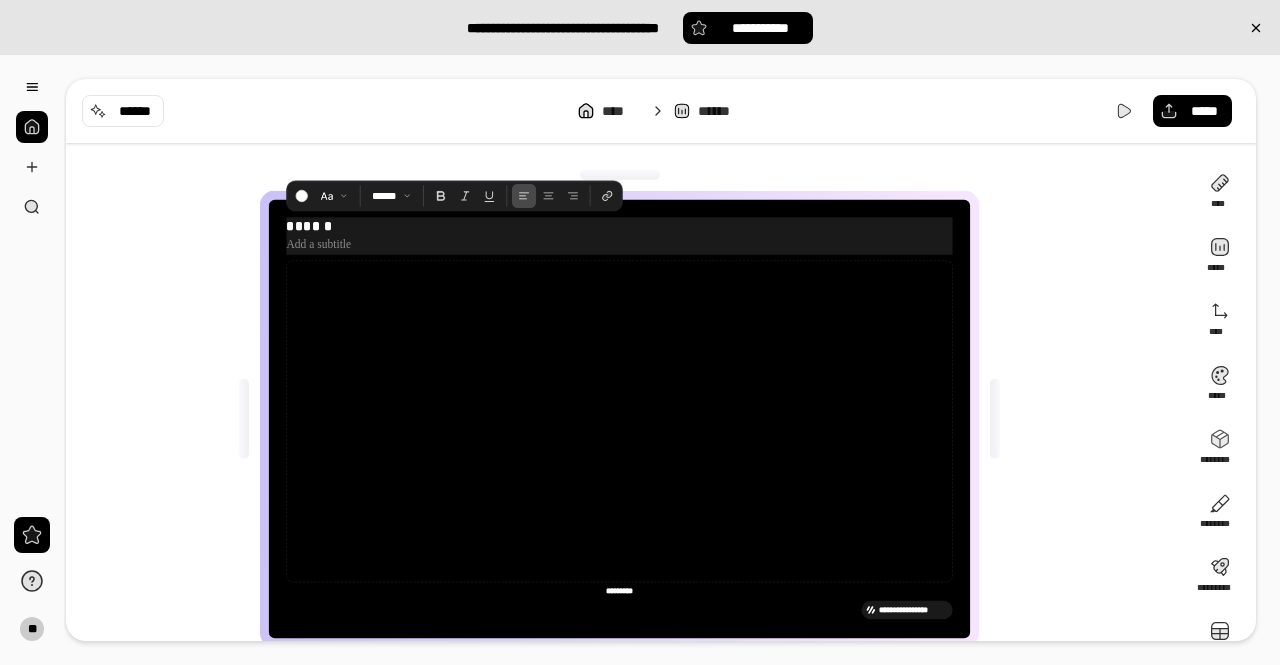 click at bounding box center [619, 245] 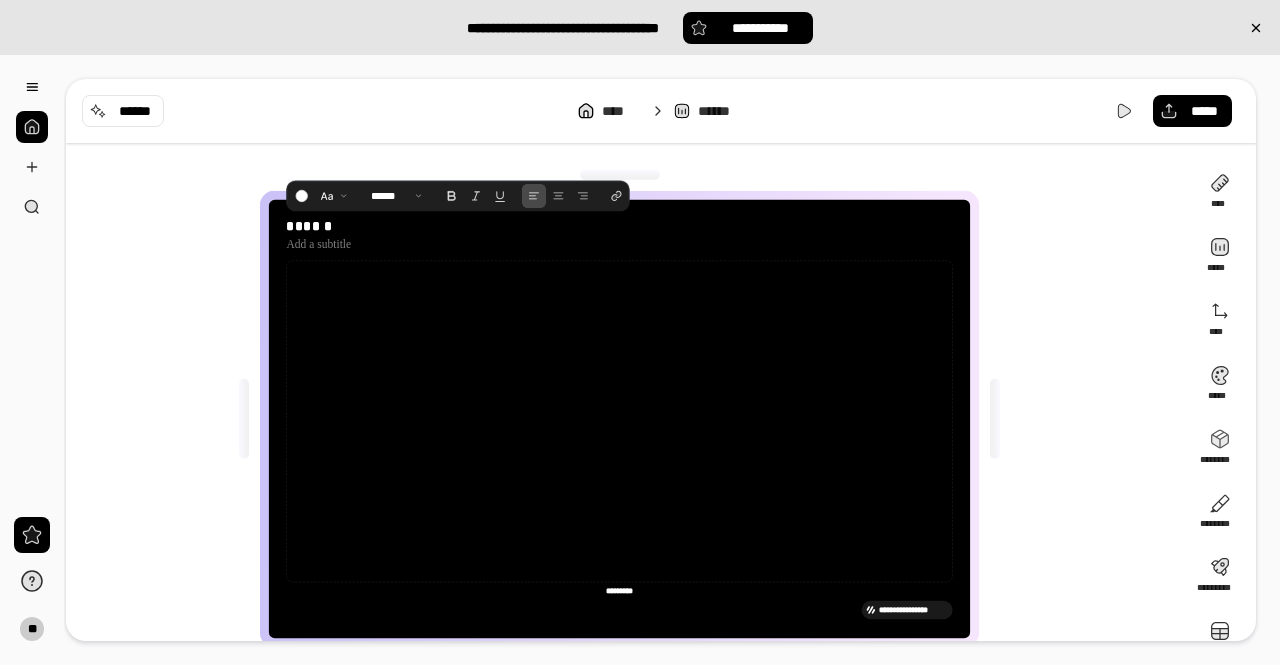 click on "**********" at bounding box center [627, 419] 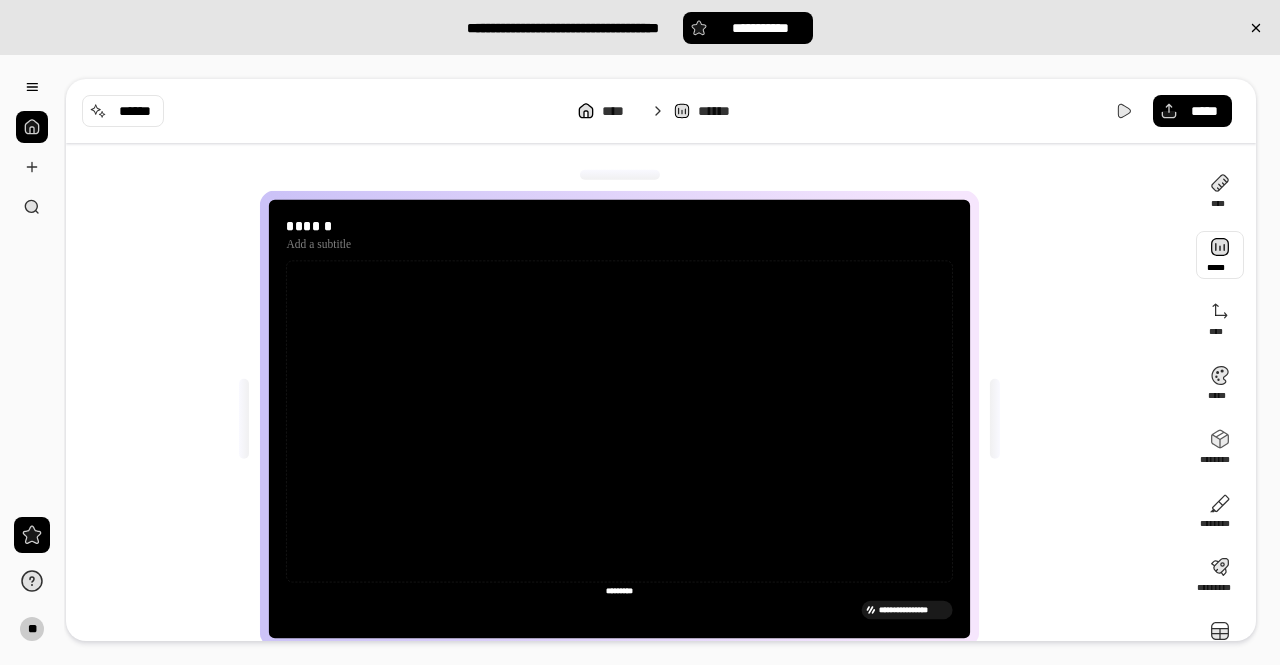 click at bounding box center [1220, 255] 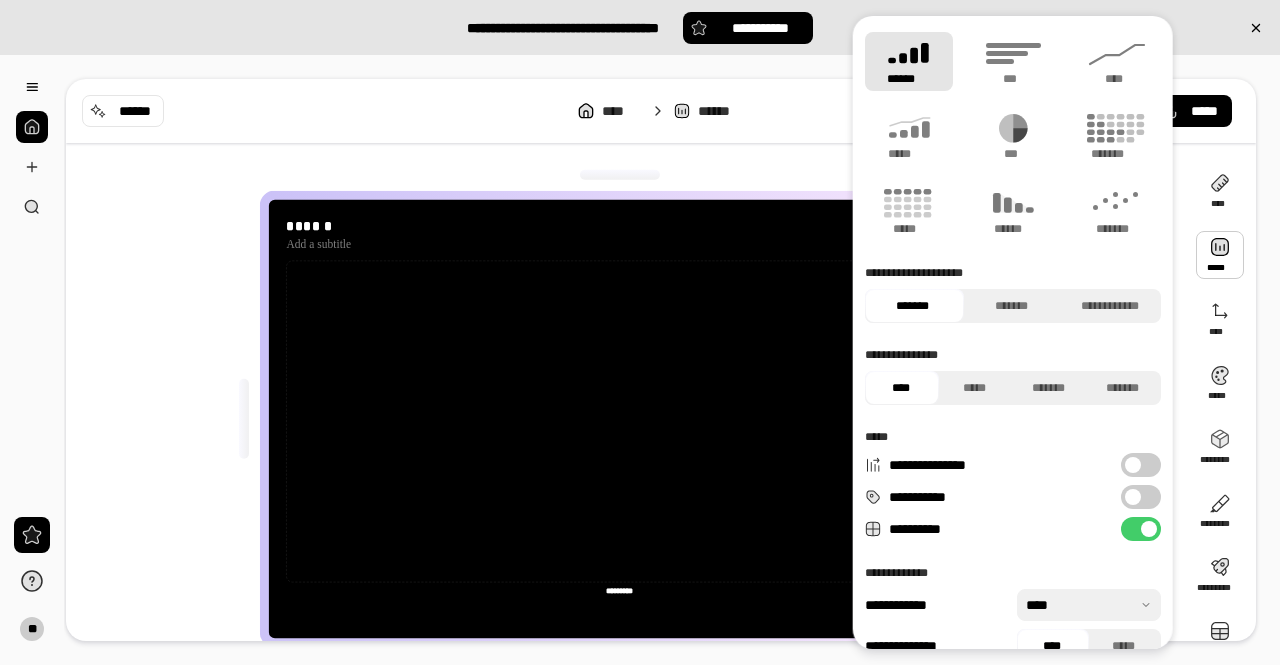 click at bounding box center [1220, 255] 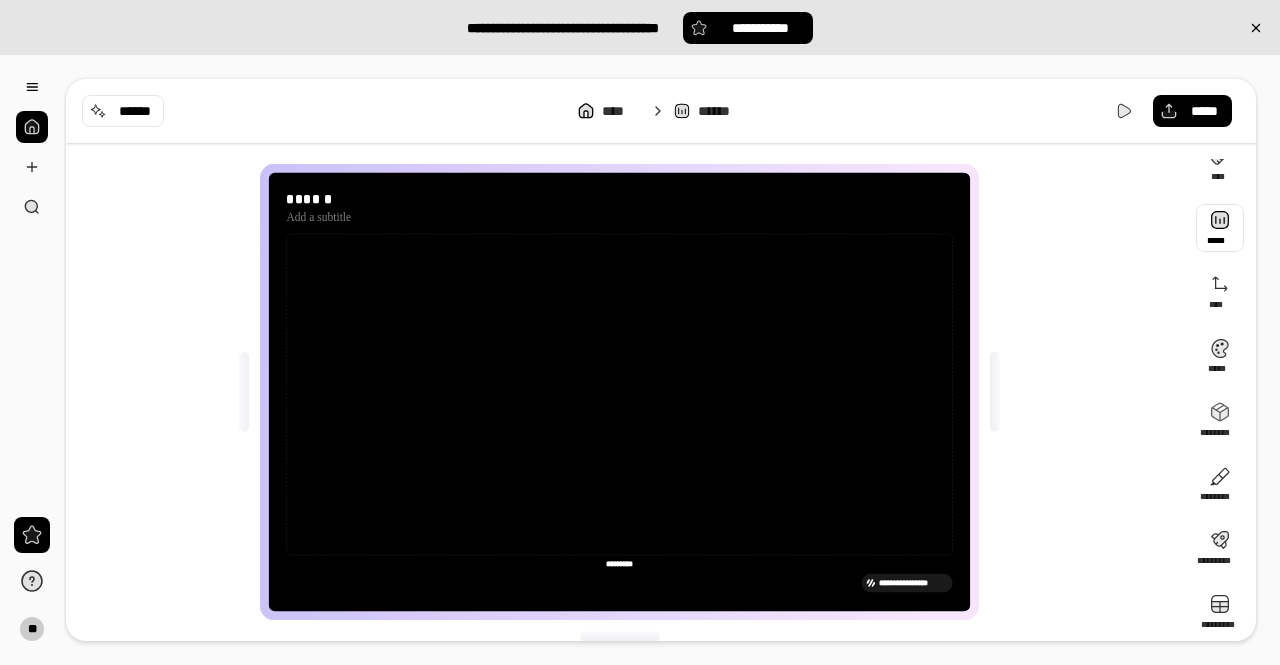 scroll, scrollTop: 42, scrollLeft: 0, axis: vertical 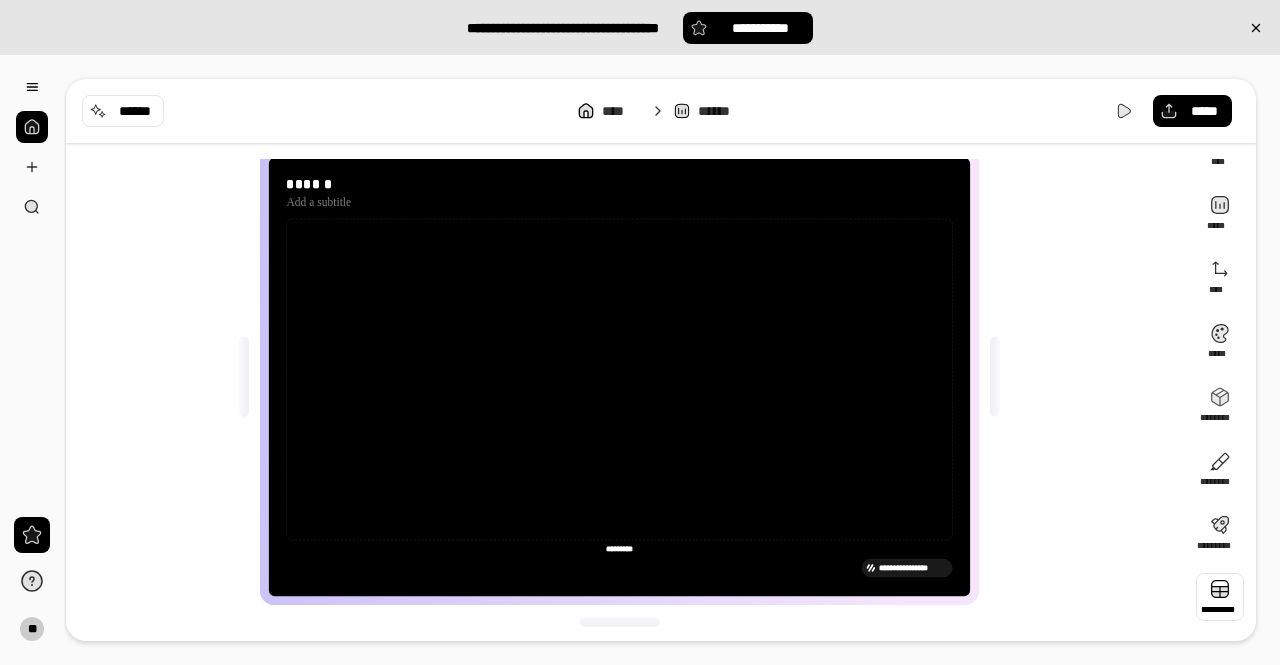 click at bounding box center (1220, 597) 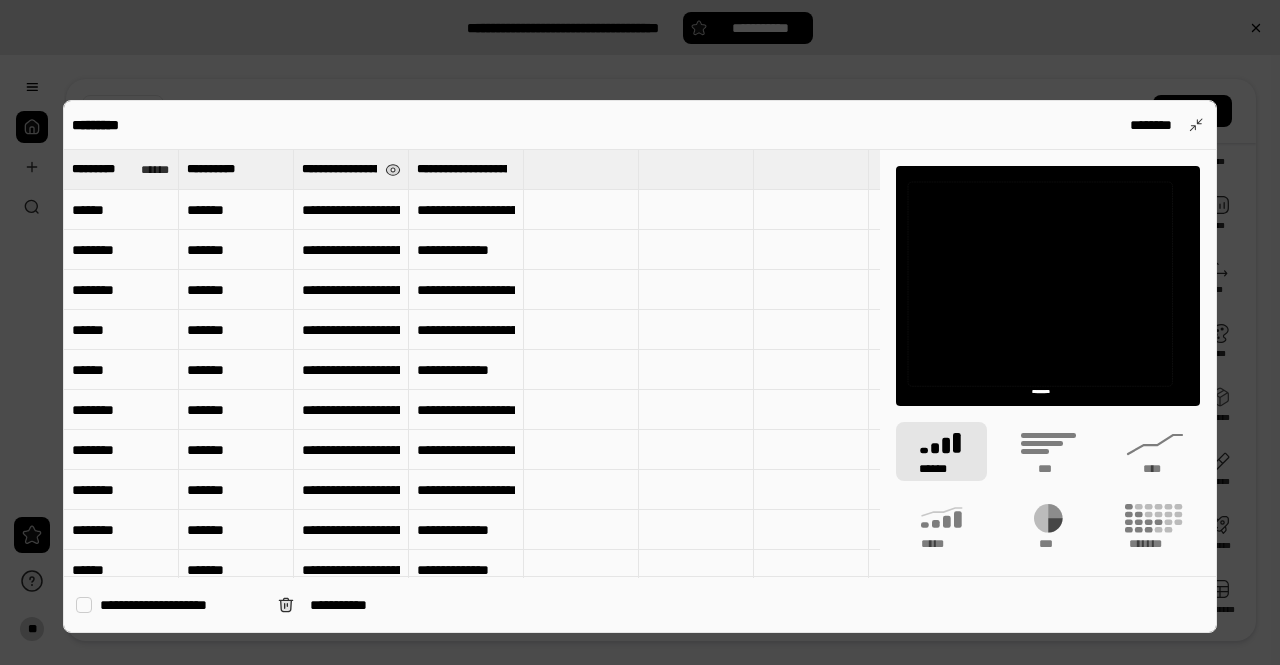 click on "**********" at bounding box center [339, 169] 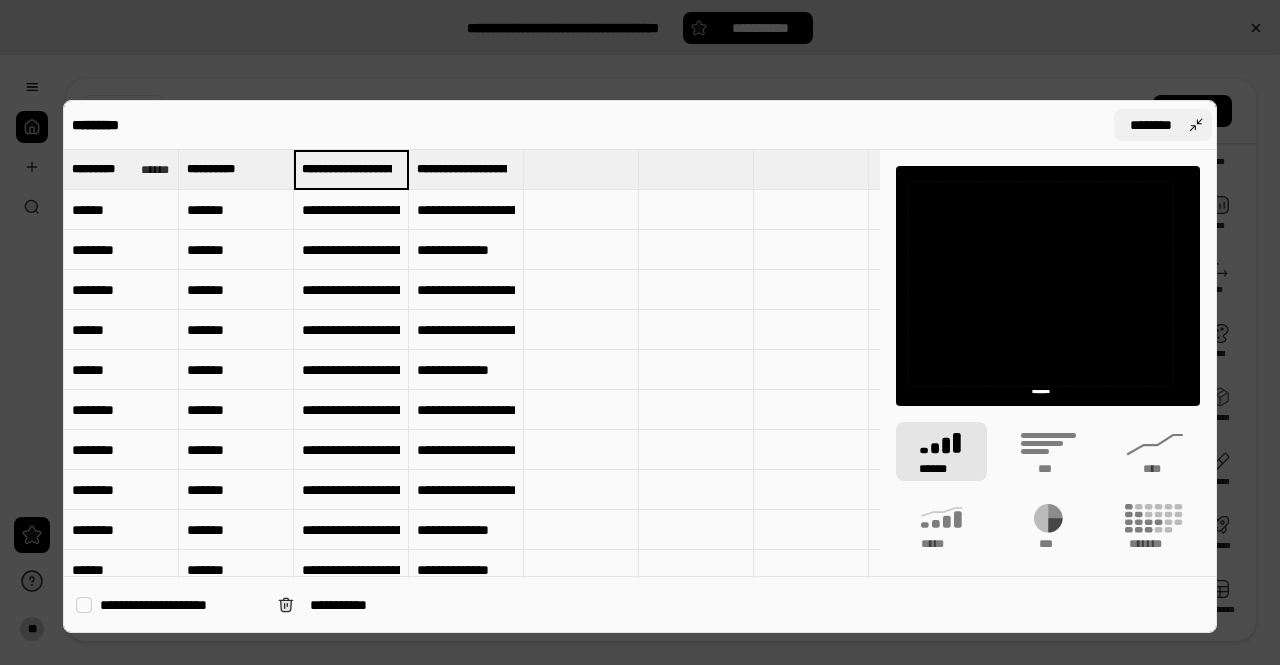 click on "********" at bounding box center [1151, 125] 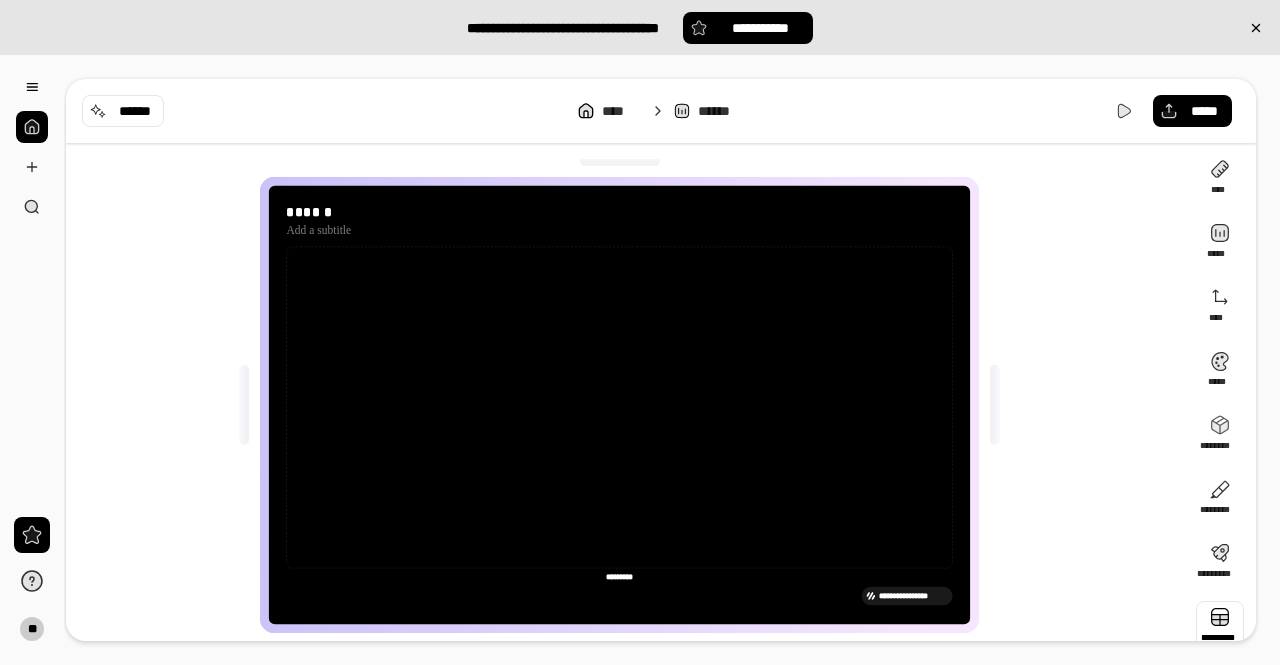 scroll, scrollTop: 0, scrollLeft: 0, axis: both 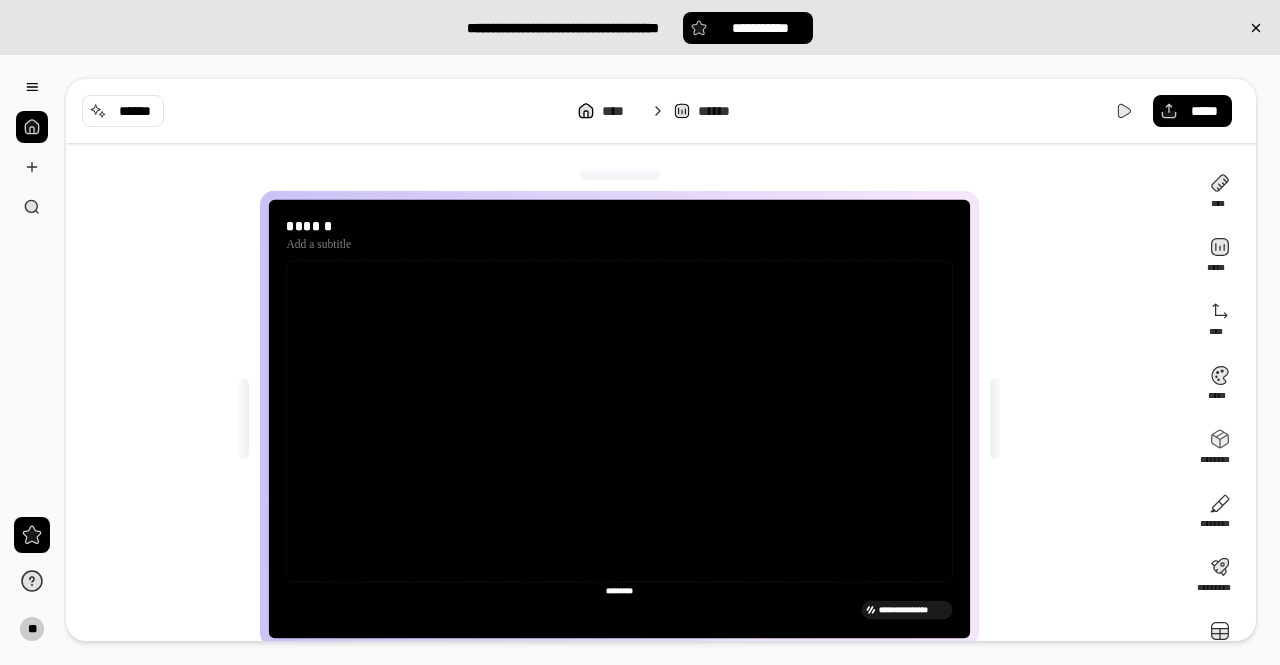 click on "*********" at bounding box center [619, 590] 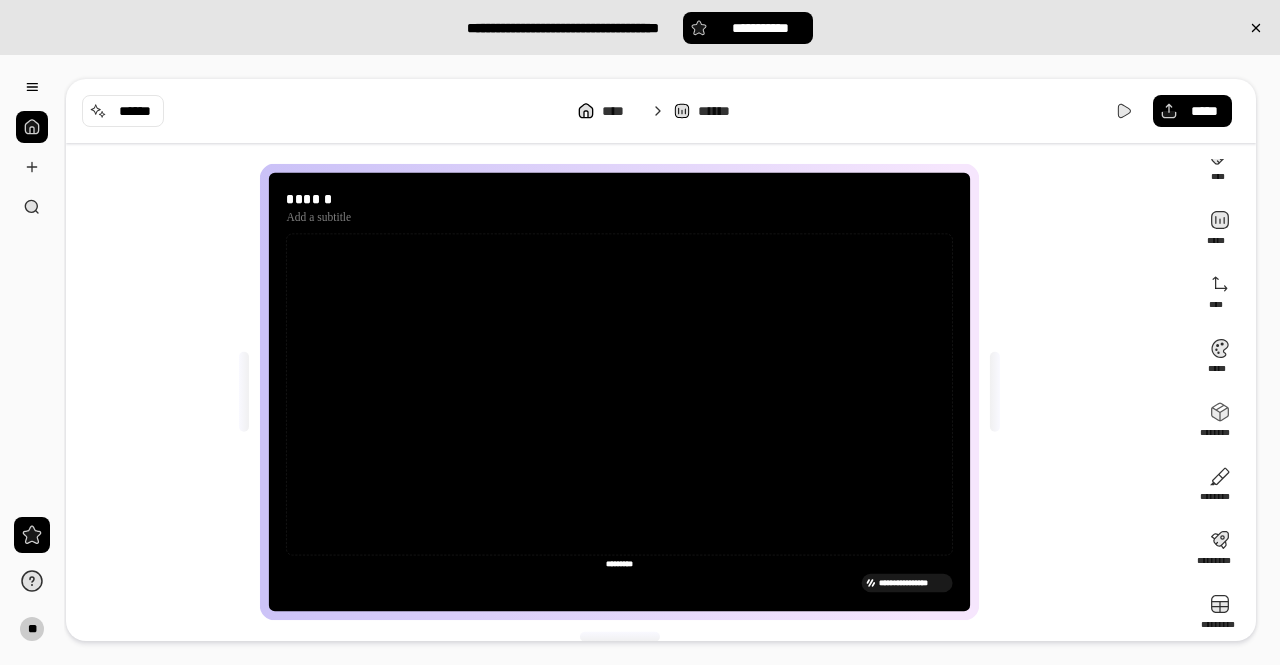 scroll, scrollTop: 42, scrollLeft: 0, axis: vertical 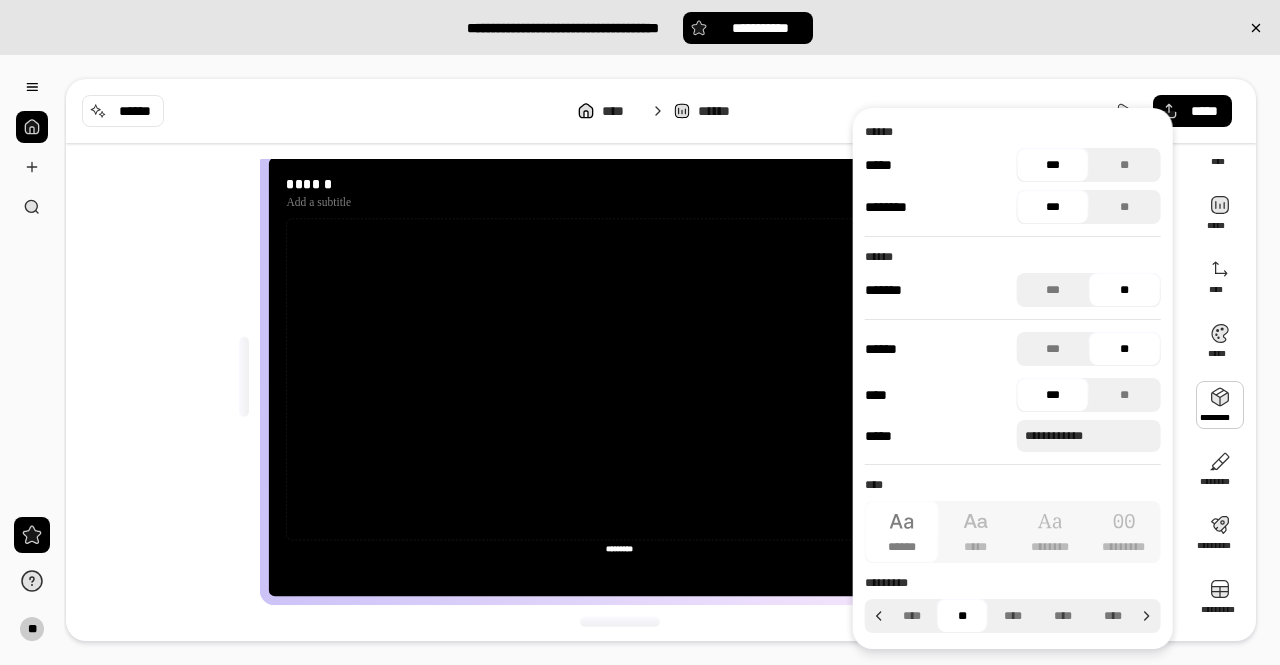 click on "**********" at bounding box center (627, 377) 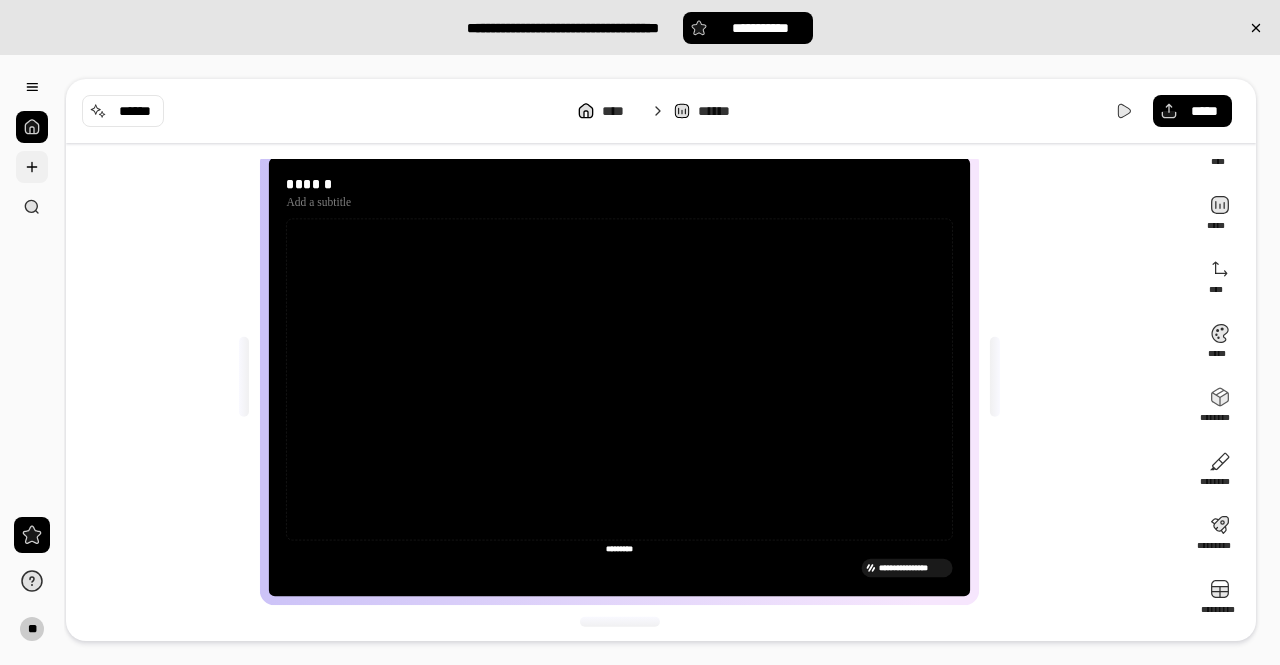 click at bounding box center [32, 167] 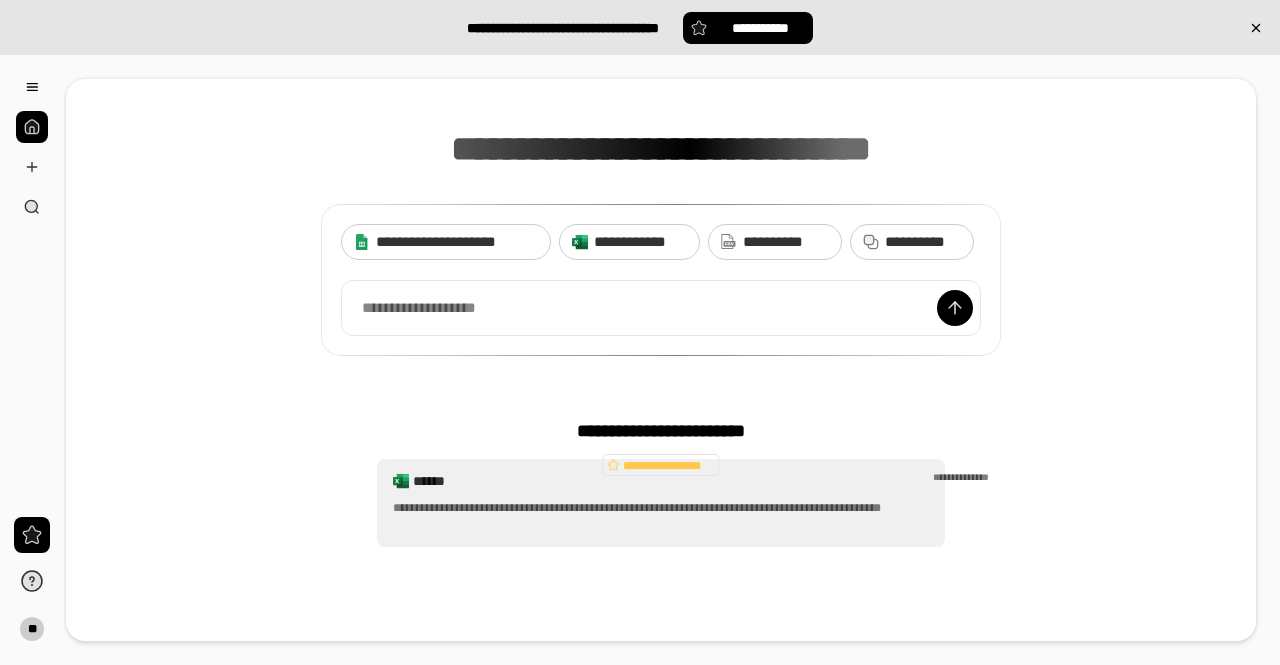 scroll, scrollTop: 293, scrollLeft: 0, axis: vertical 